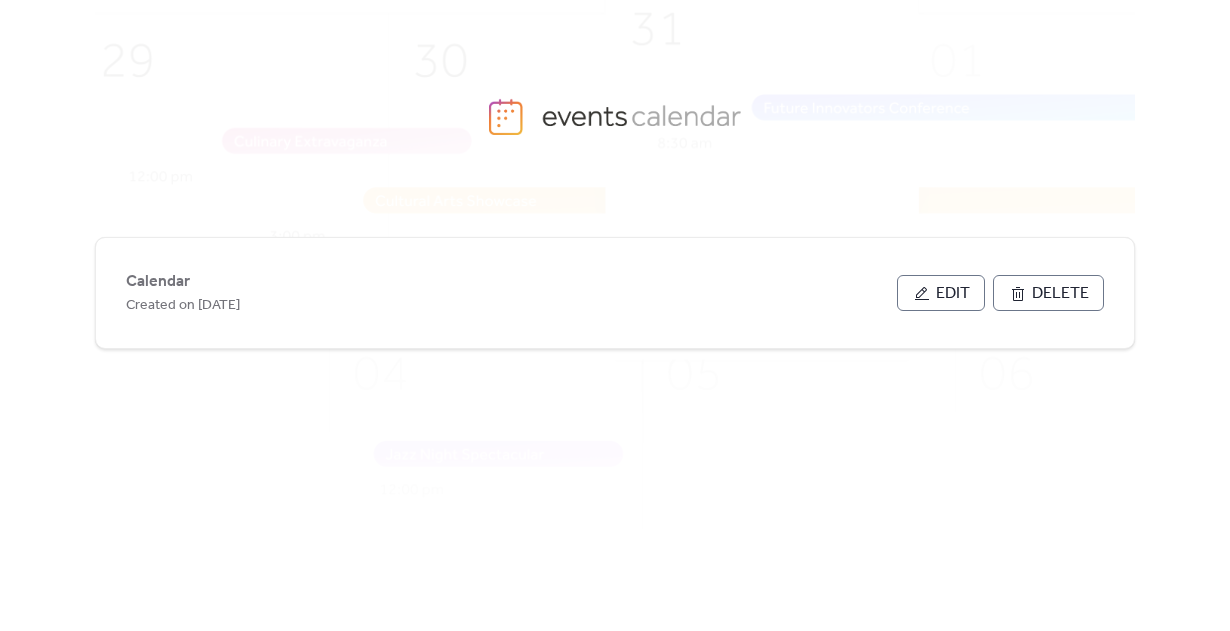 scroll, scrollTop: 0, scrollLeft: 0, axis: both 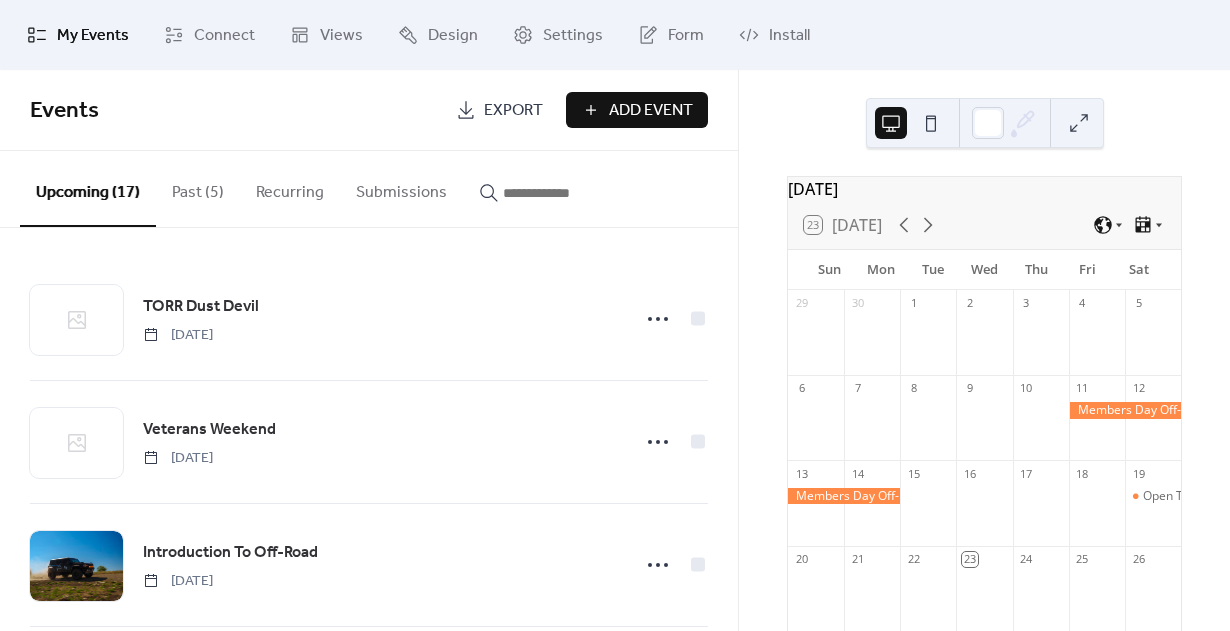 click on "Add Event" at bounding box center [651, 111] 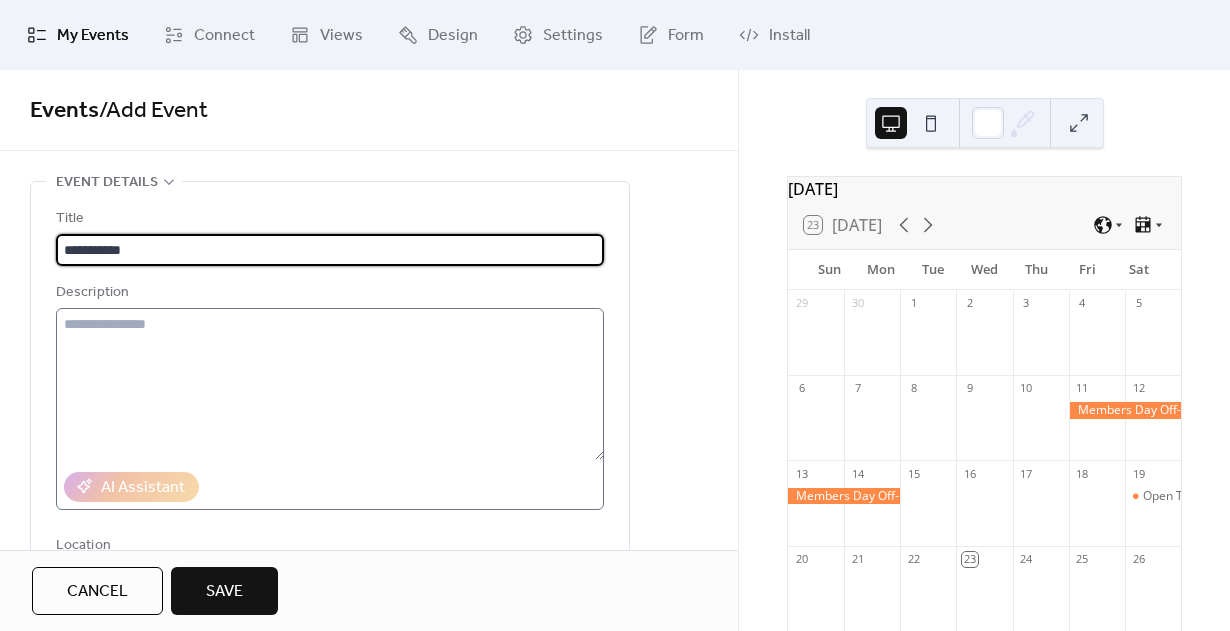 type on "**********" 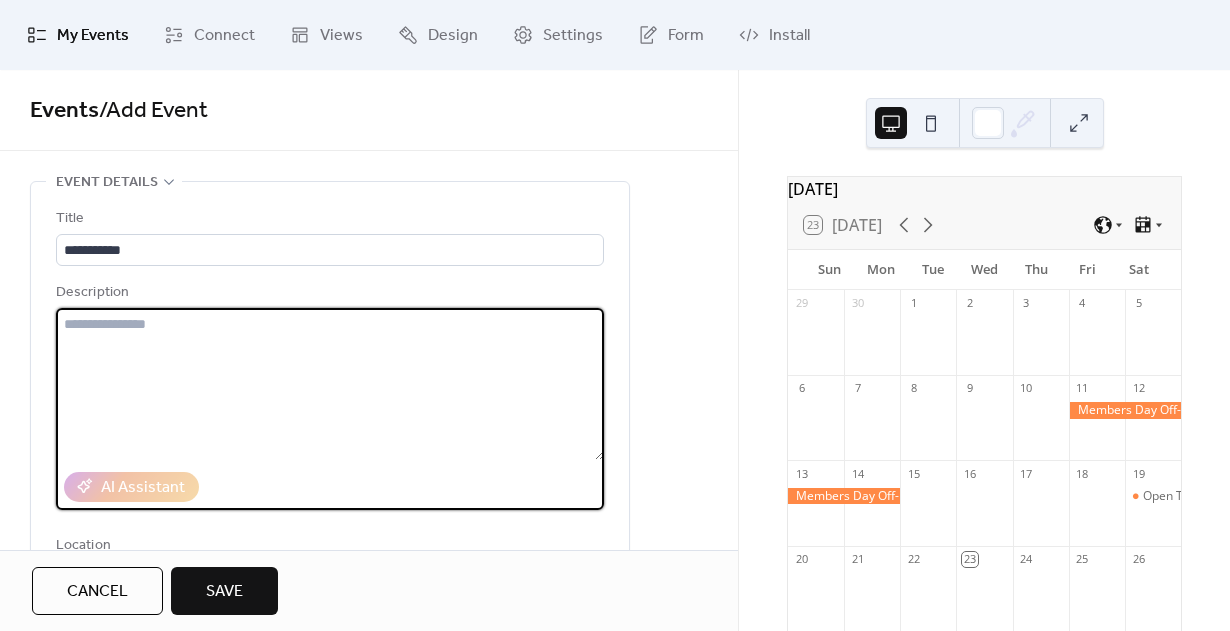 click at bounding box center (330, 384) 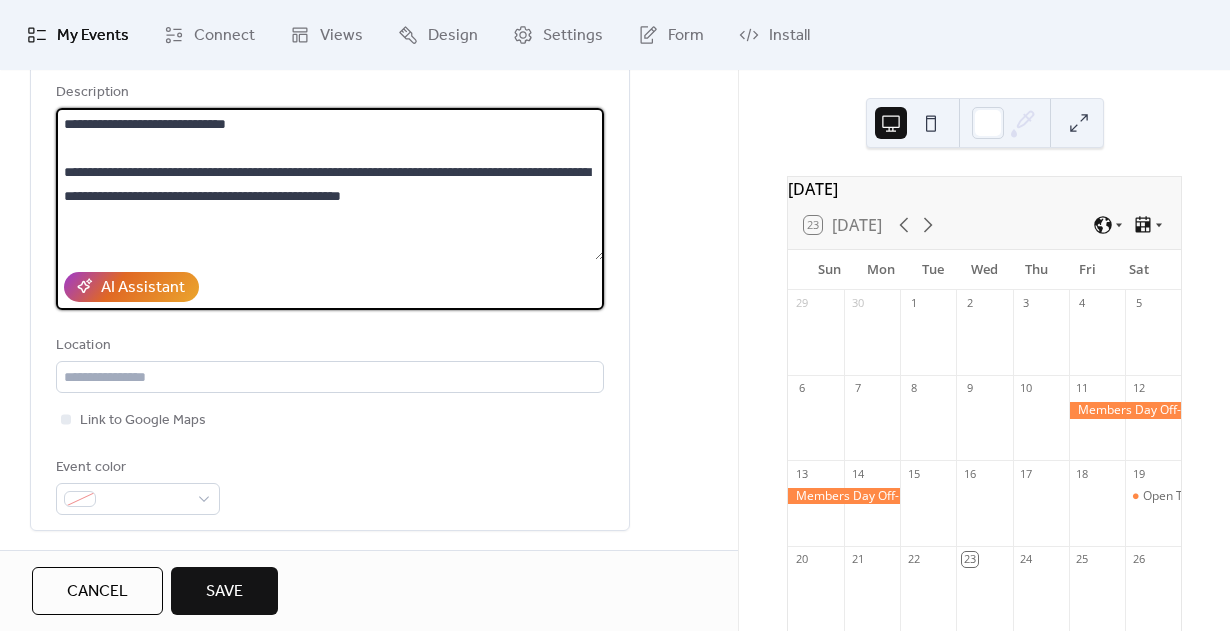 scroll, scrollTop: 217, scrollLeft: 0, axis: vertical 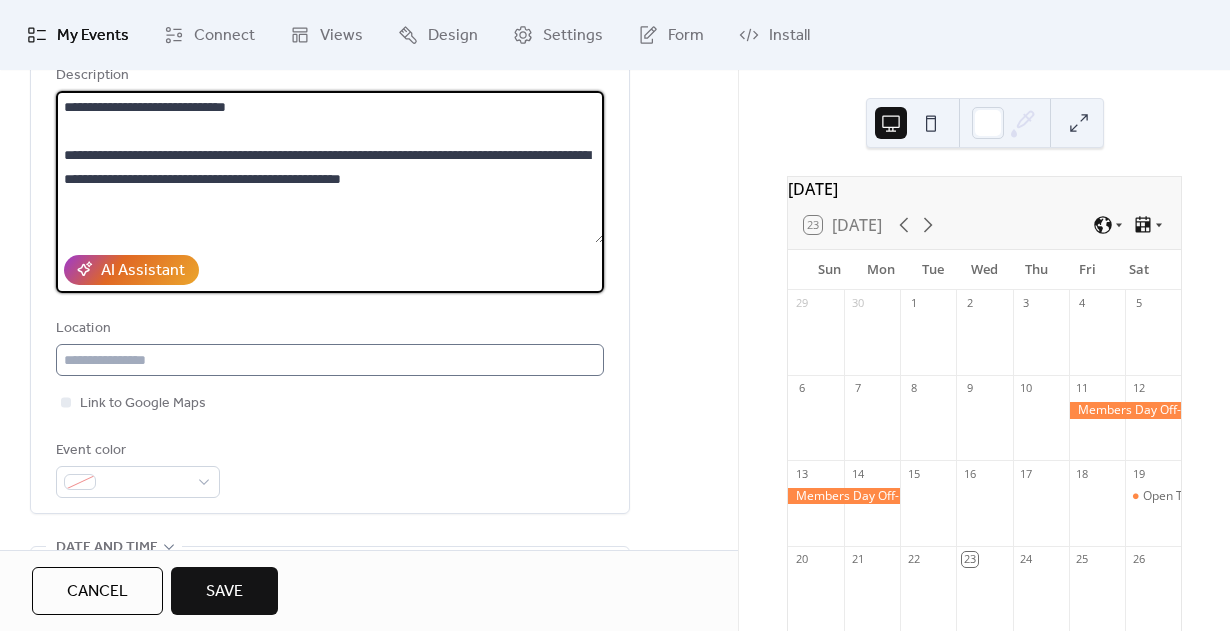 type on "**********" 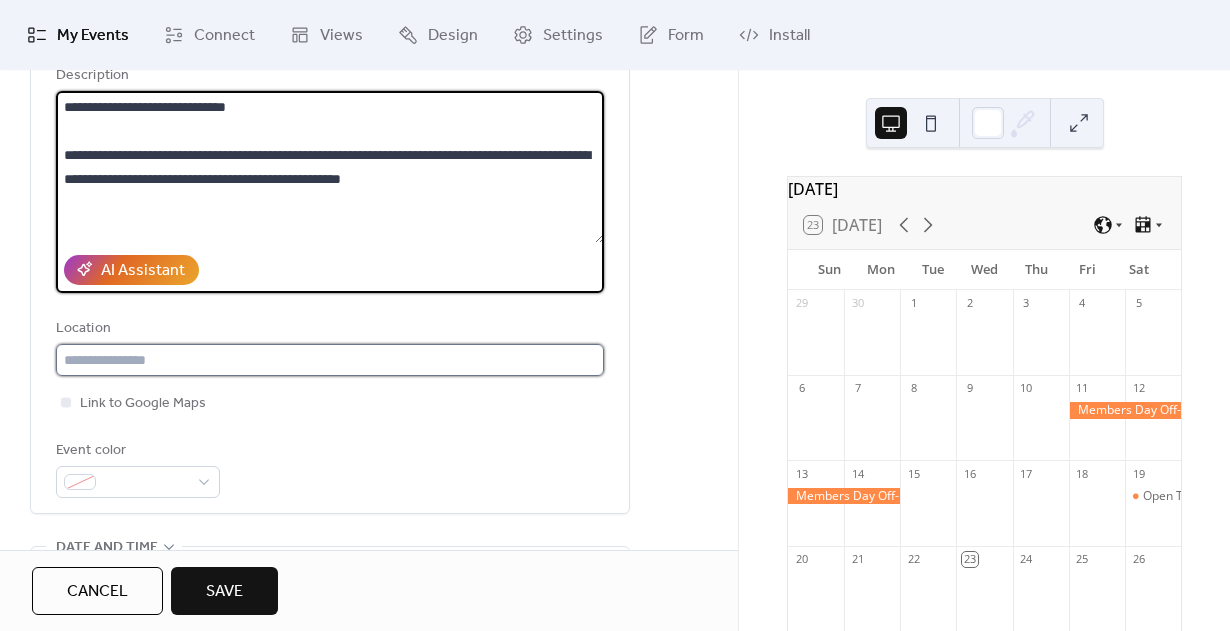 click at bounding box center [330, 360] 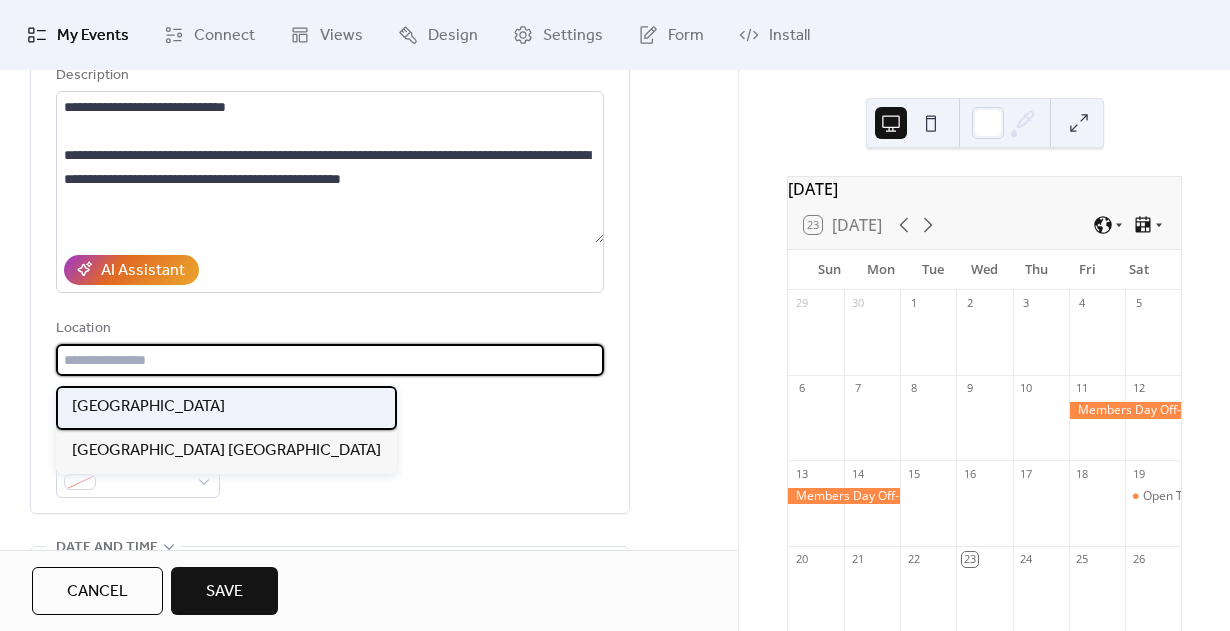 click on "[GEOGRAPHIC_DATA]" at bounding box center (226, 408) 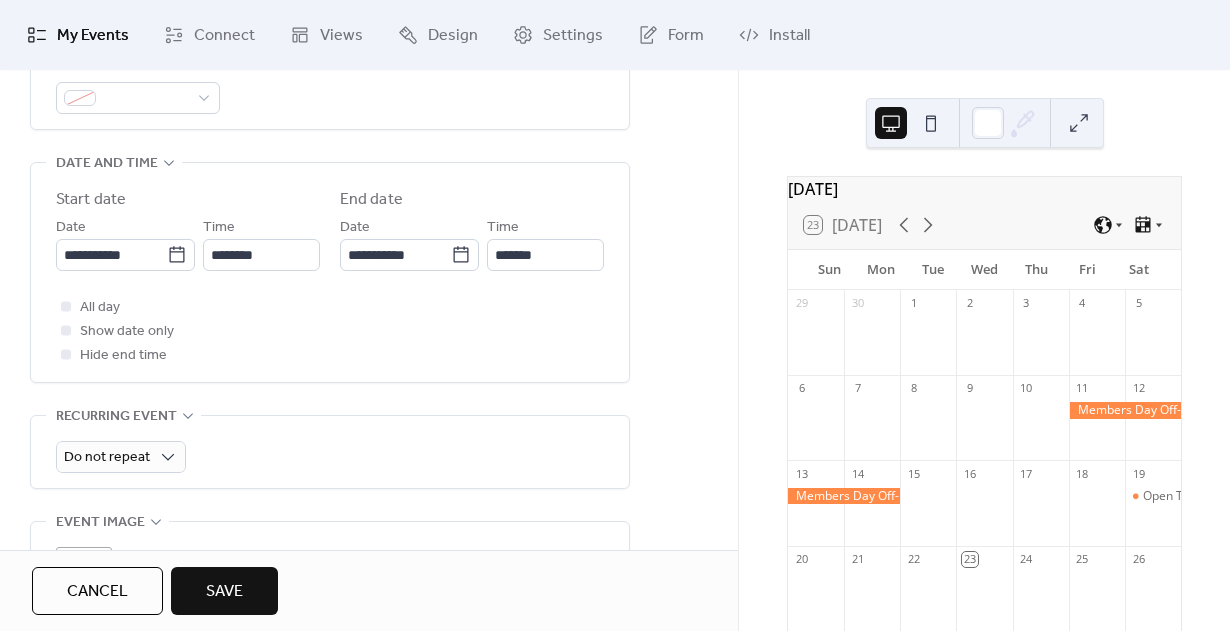 scroll, scrollTop: 614, scrollLeft: 0, axis: vertical 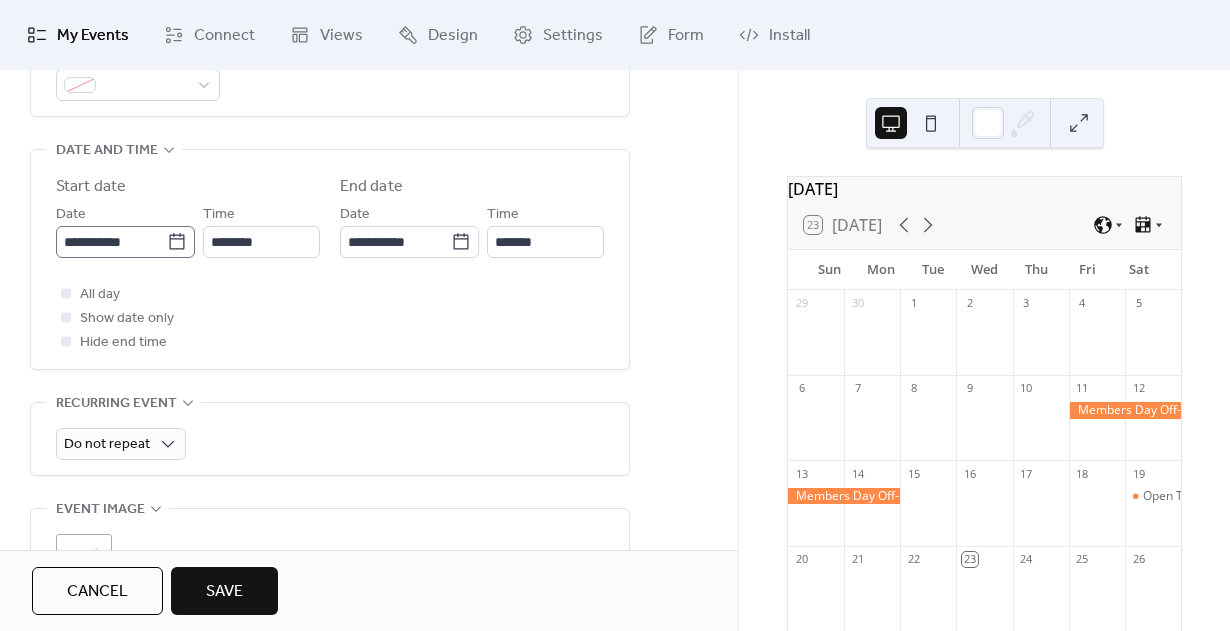 click 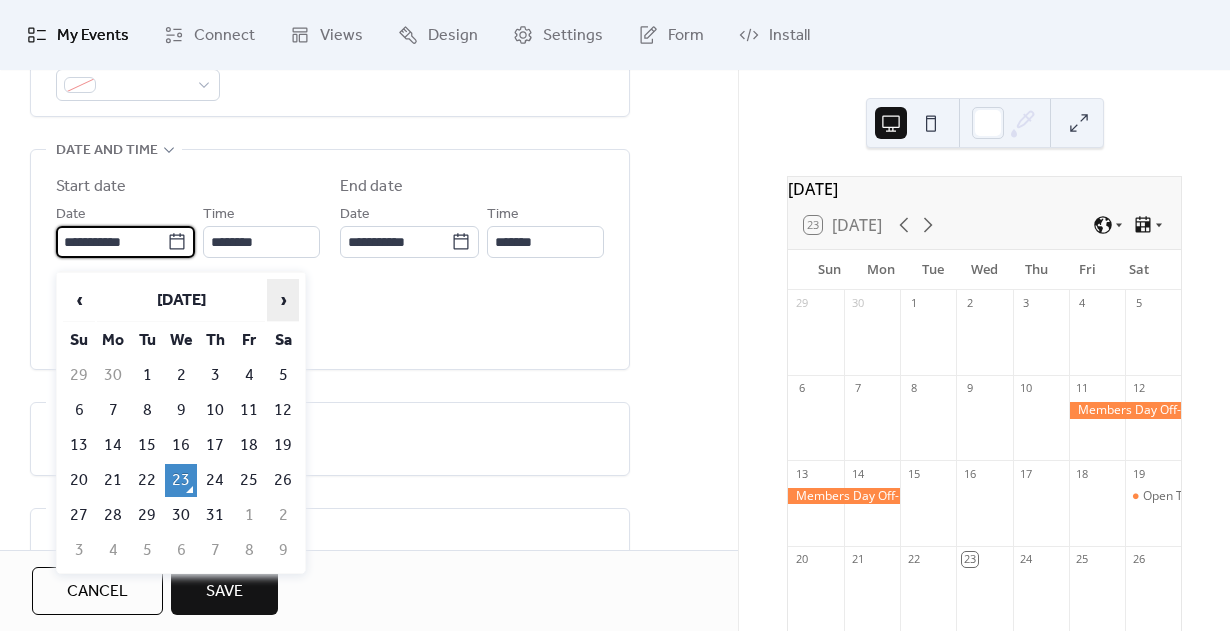 click on "›" at bounding box center [283, 300] 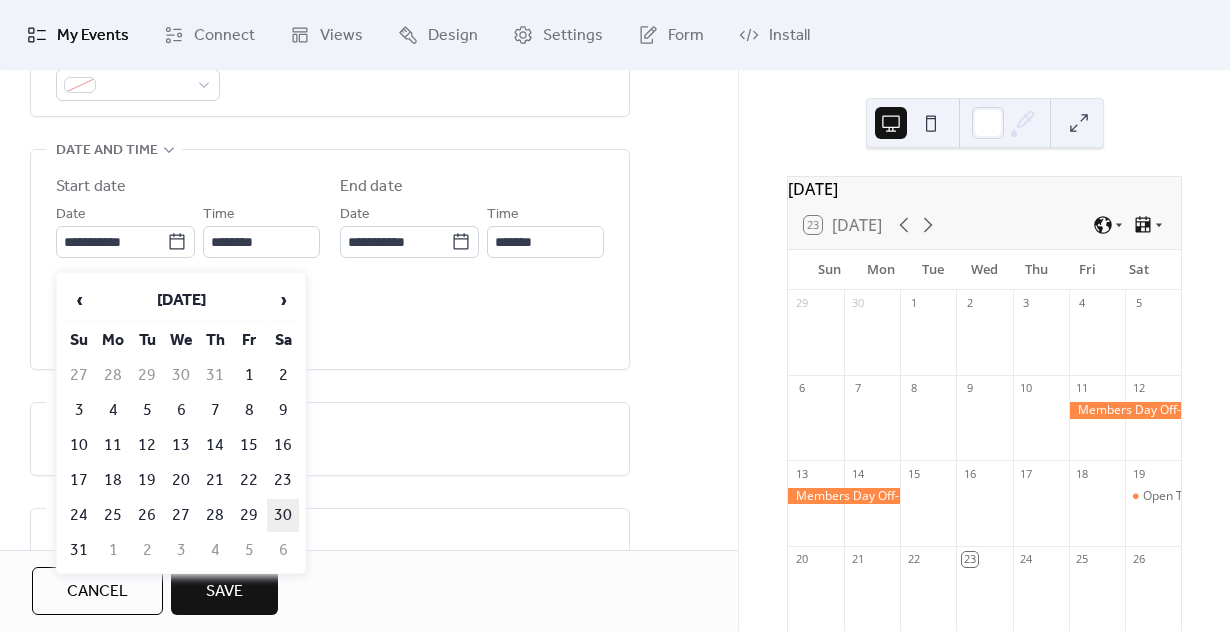click on "30" at bounding box center (283, 515) 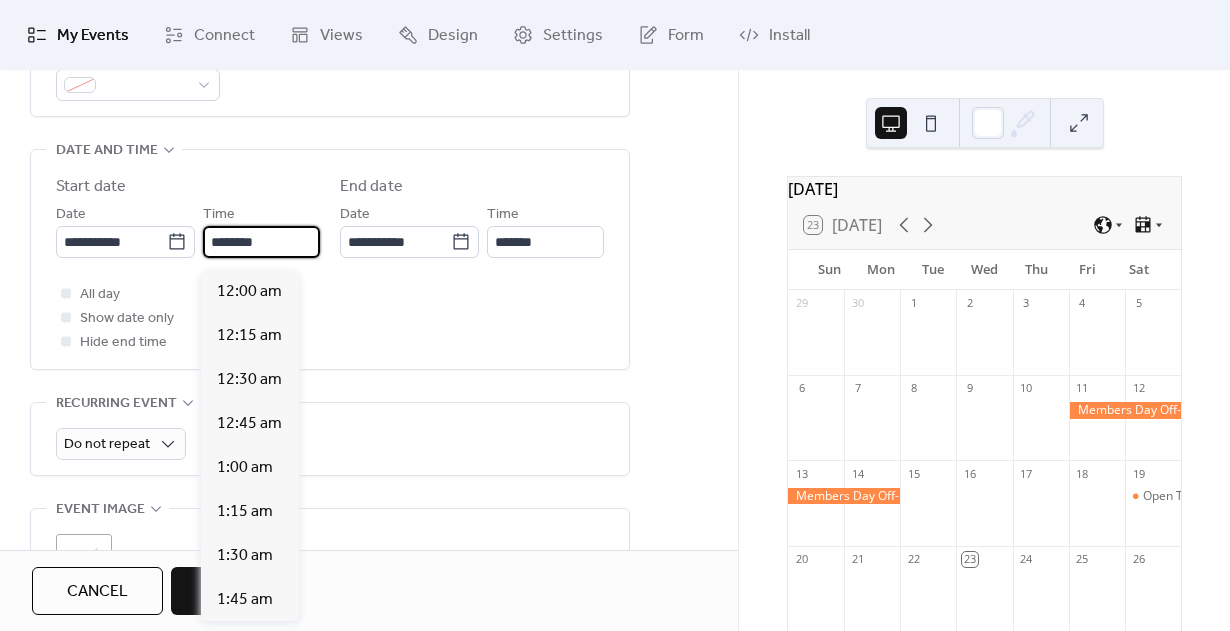 click on "********" at bounding box center [261, 242] 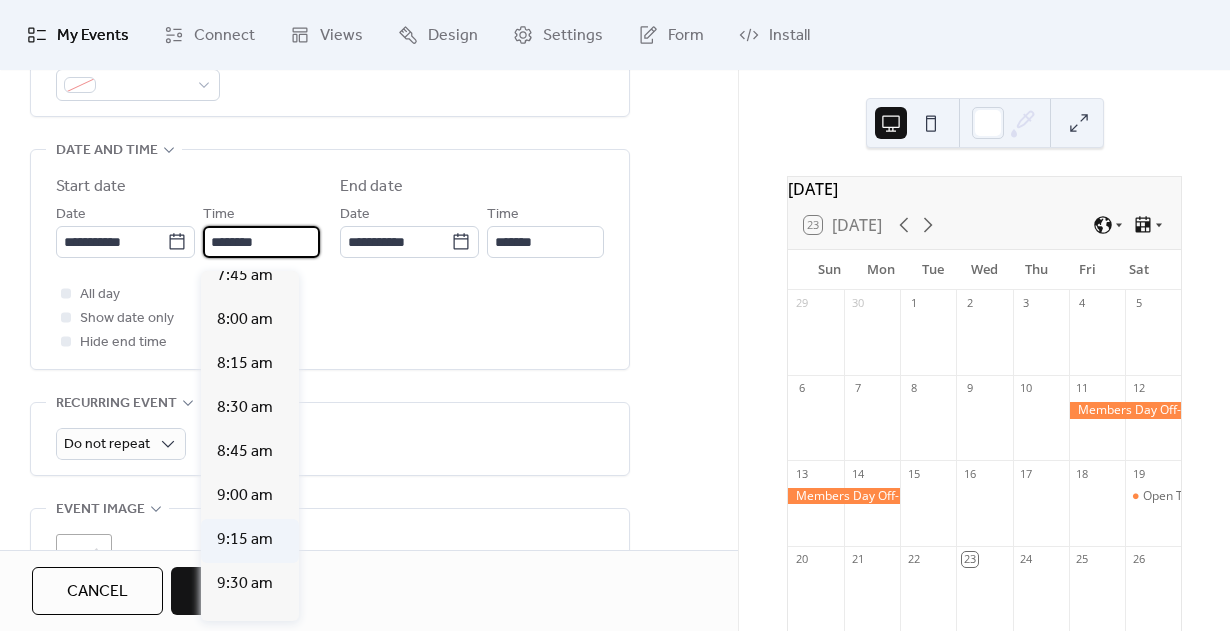 scroll, scrollTop: 1378, scrollLeft: 0, axis: vertical 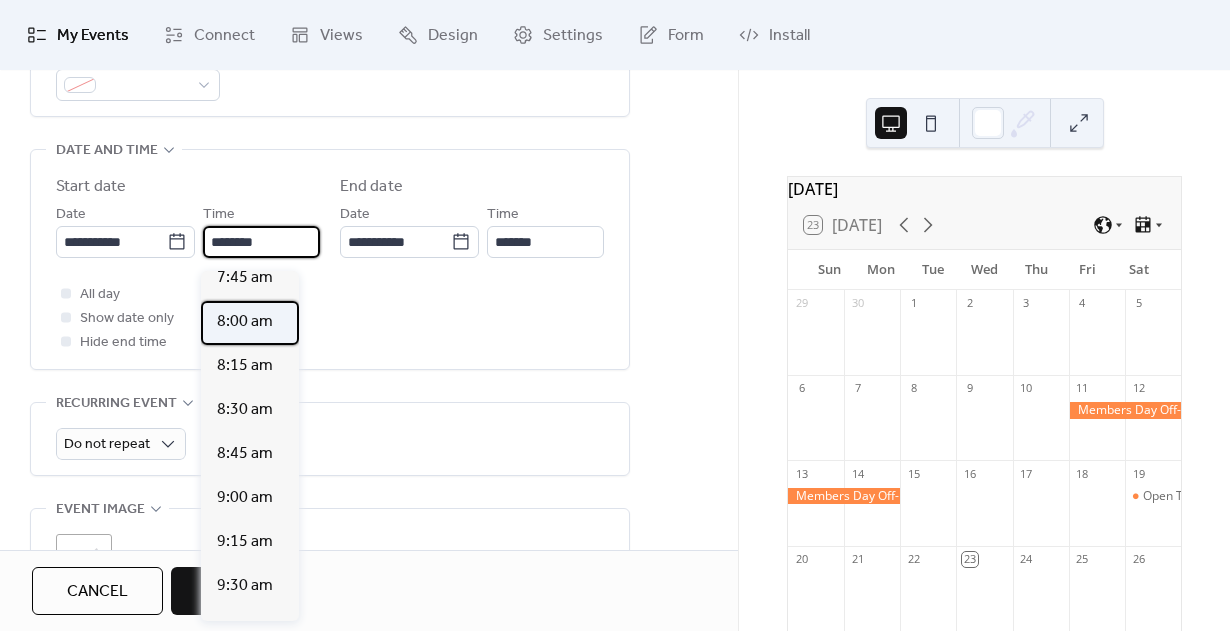 click on "8:00 am" at bounding box center [245, 322] 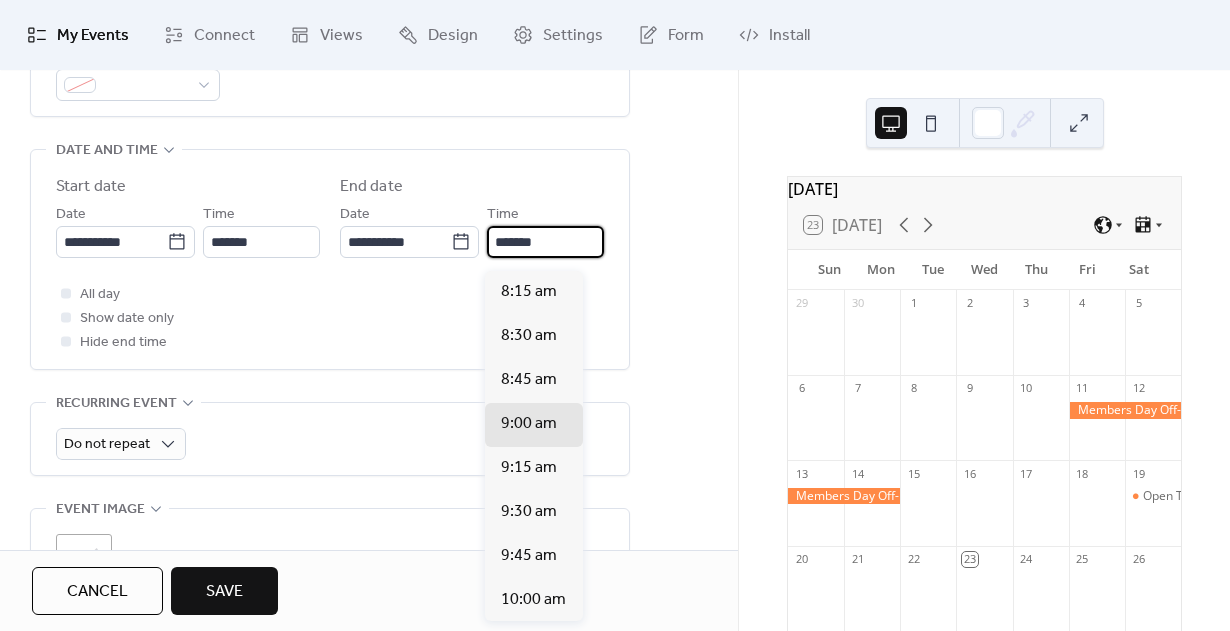 click on "*******" at bounding box center [545, 242] 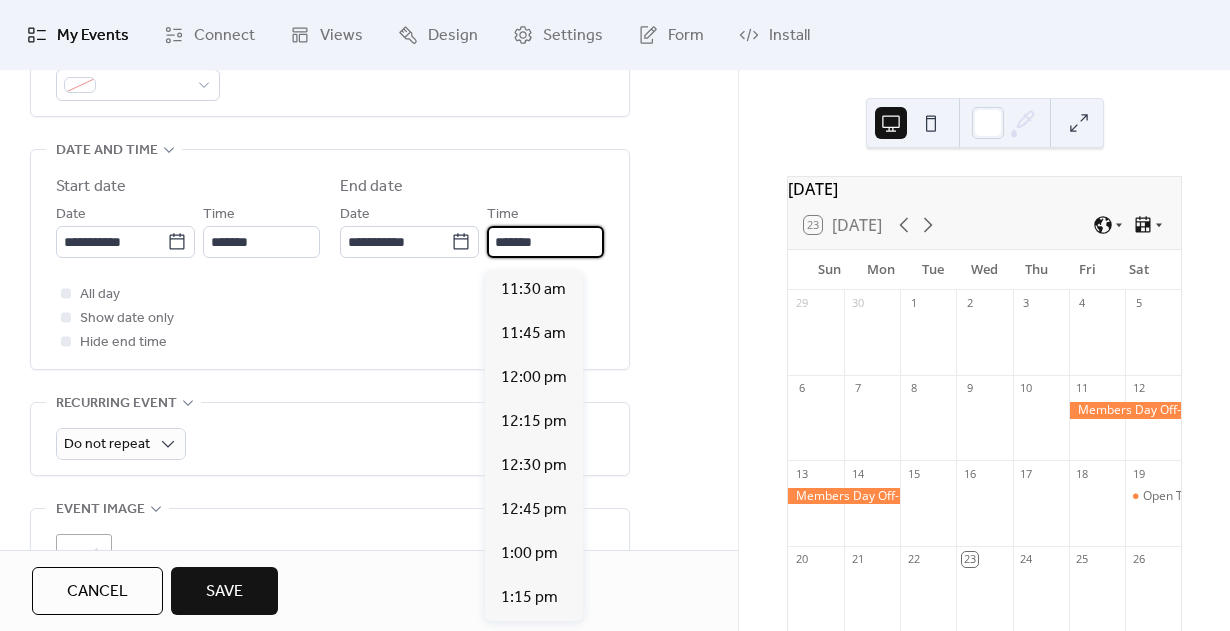 scroll, scrollTop: 590, scrollLeft: 0, axis: vertical 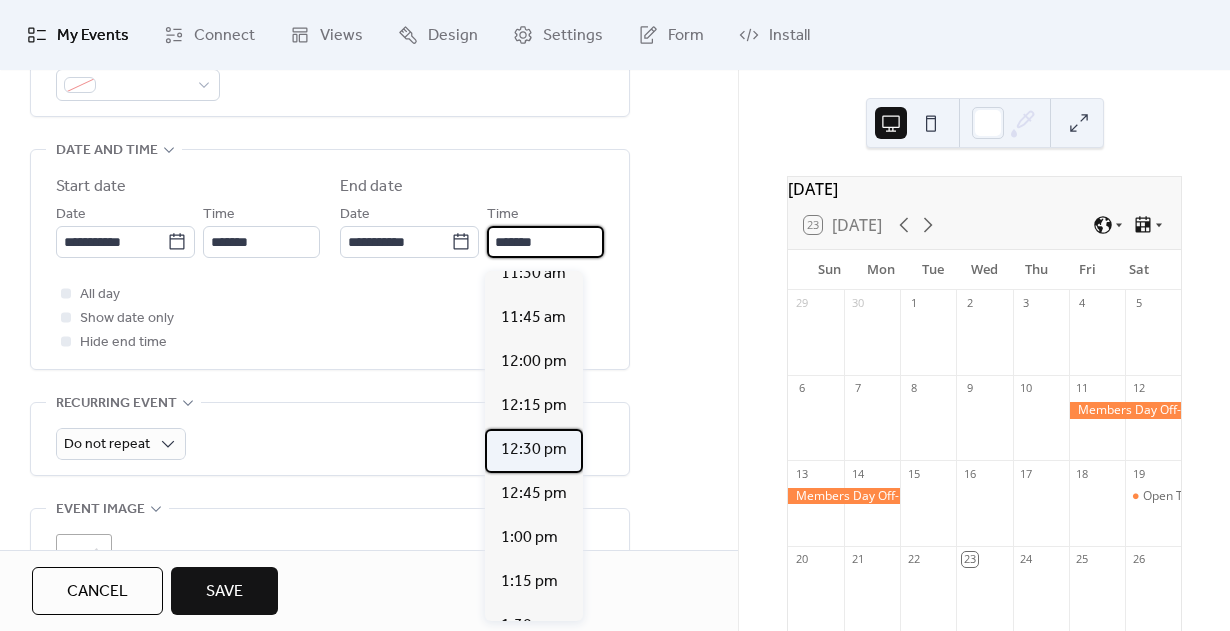 click on "12:30 pm" at bounding box center [534, 450] 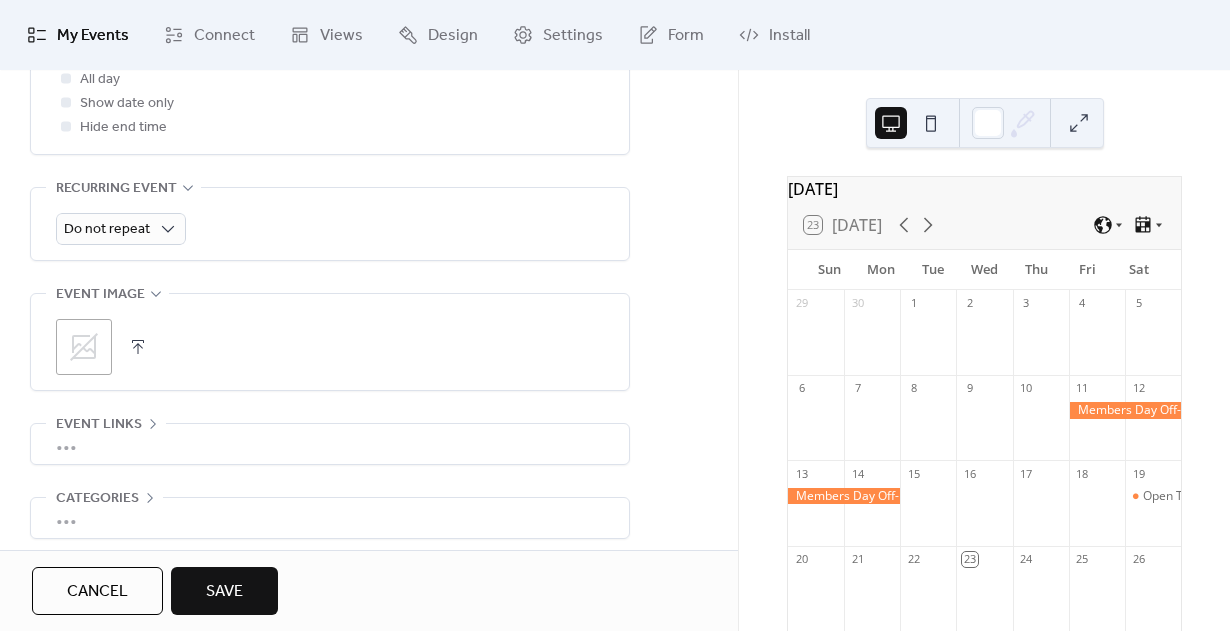 scroll, scrollTop: 834, scrollLeft: 0, axis: vertical 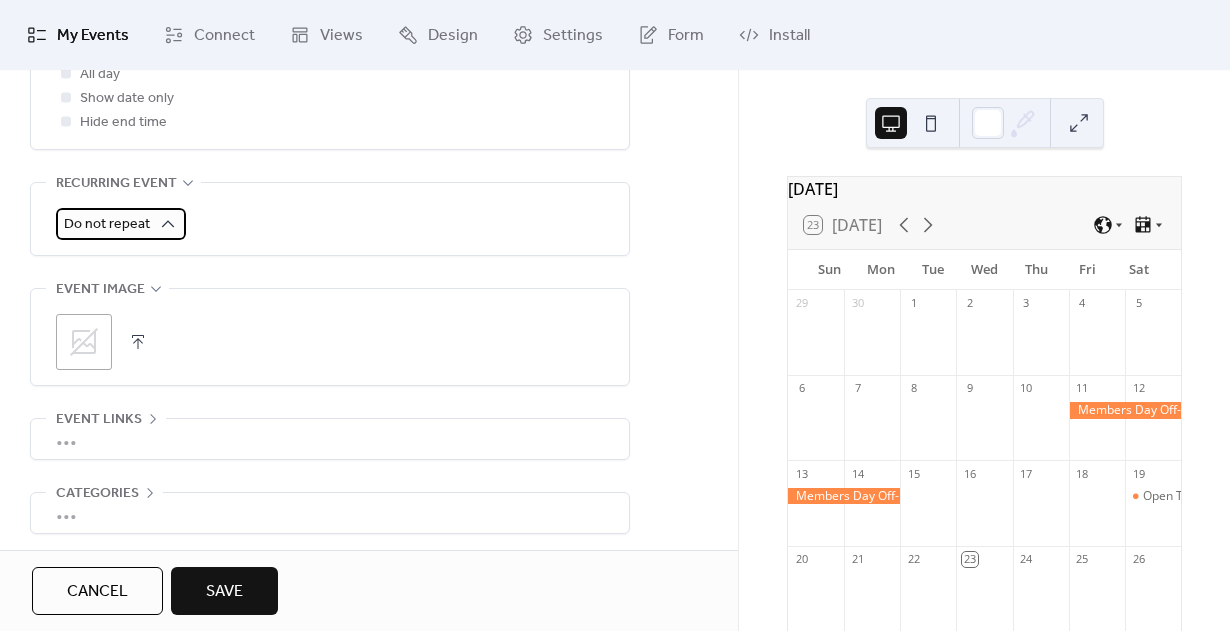 click on "Do not repeat" at bounding box center (107, 224) 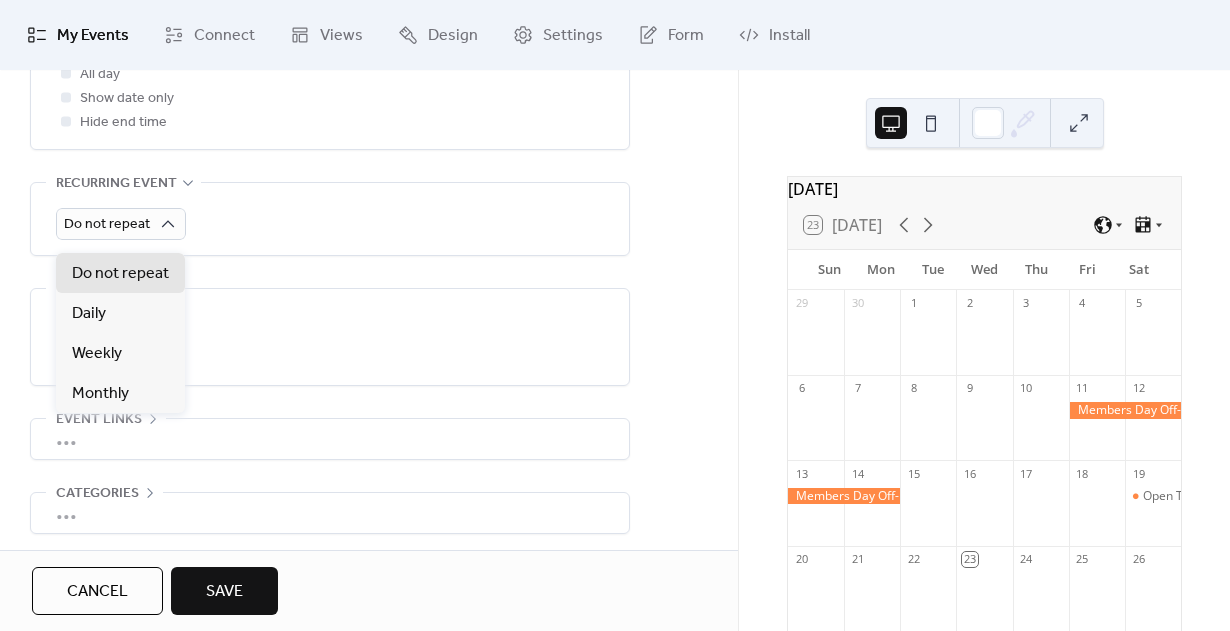 click on "Do not repeat" at bounding box center (330, 224) 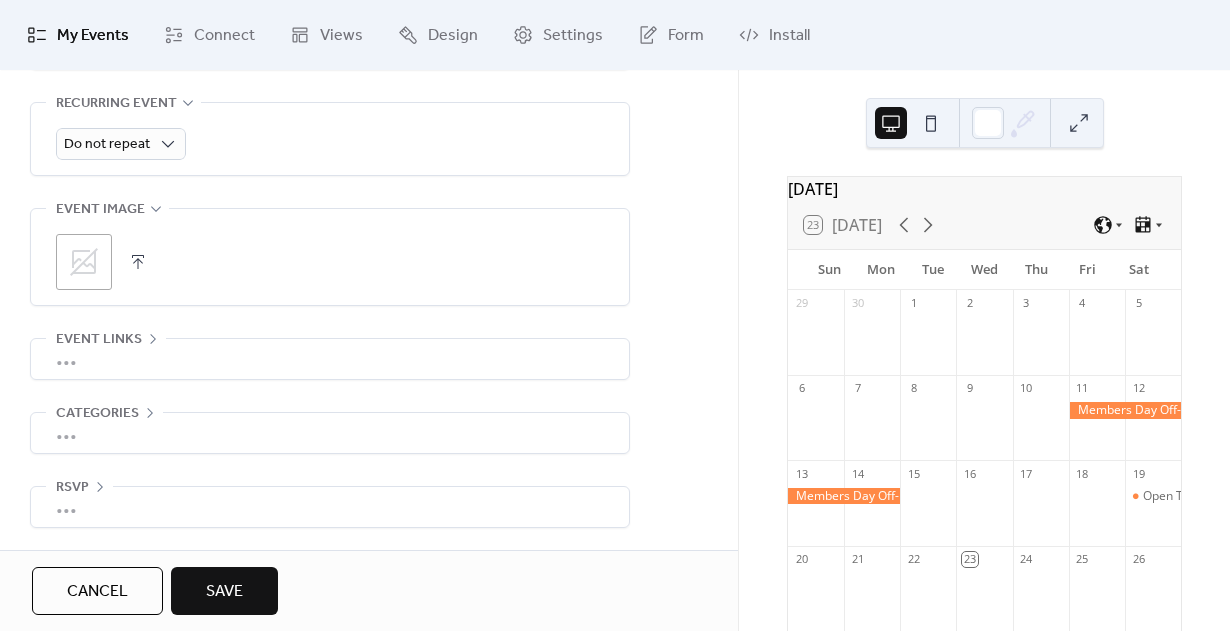 click on "•••" at bounding box center (330, 359) 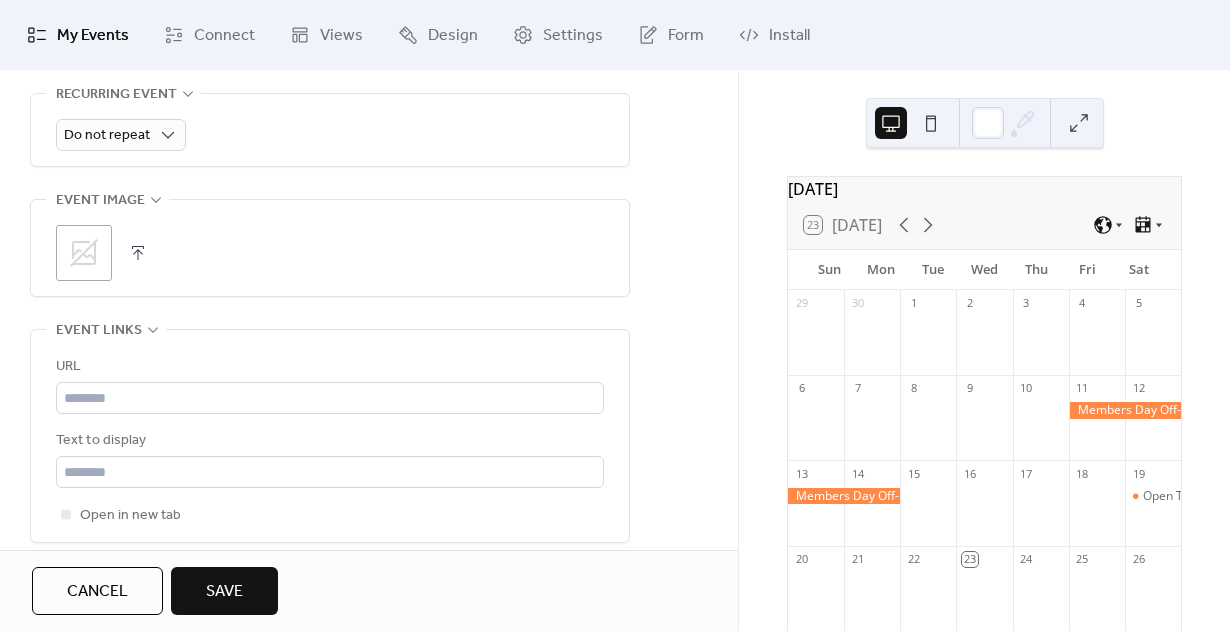 scroll, scrollTop: 920, scrollLeft: 0, axis: vertical 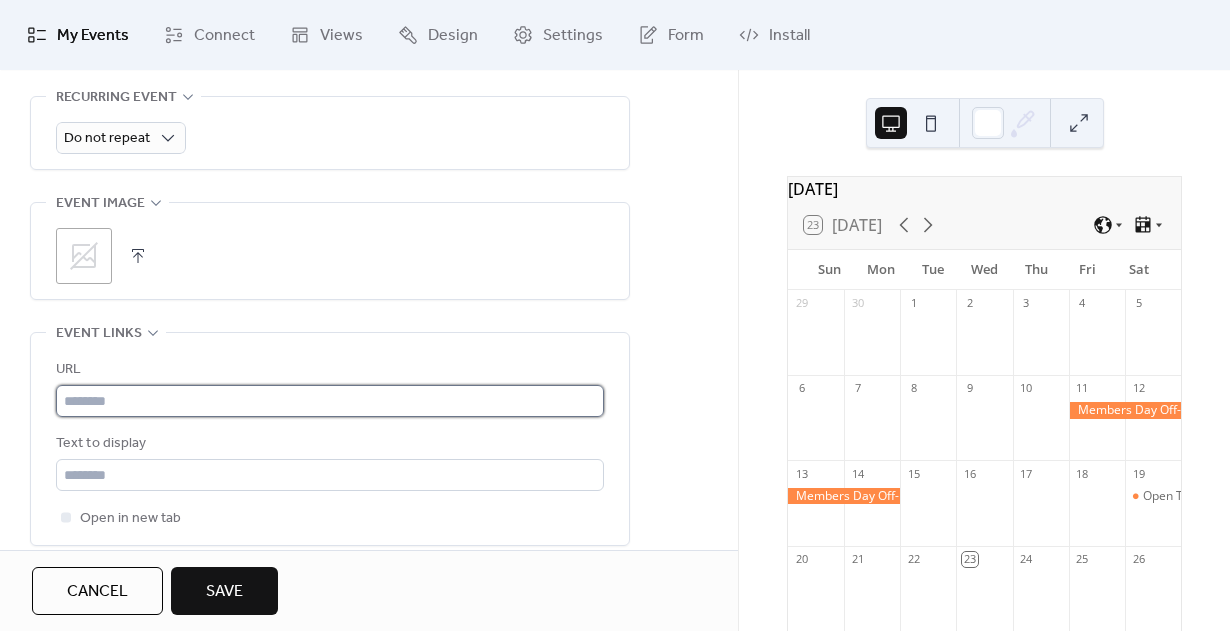 click at bounding box center (330, 401) 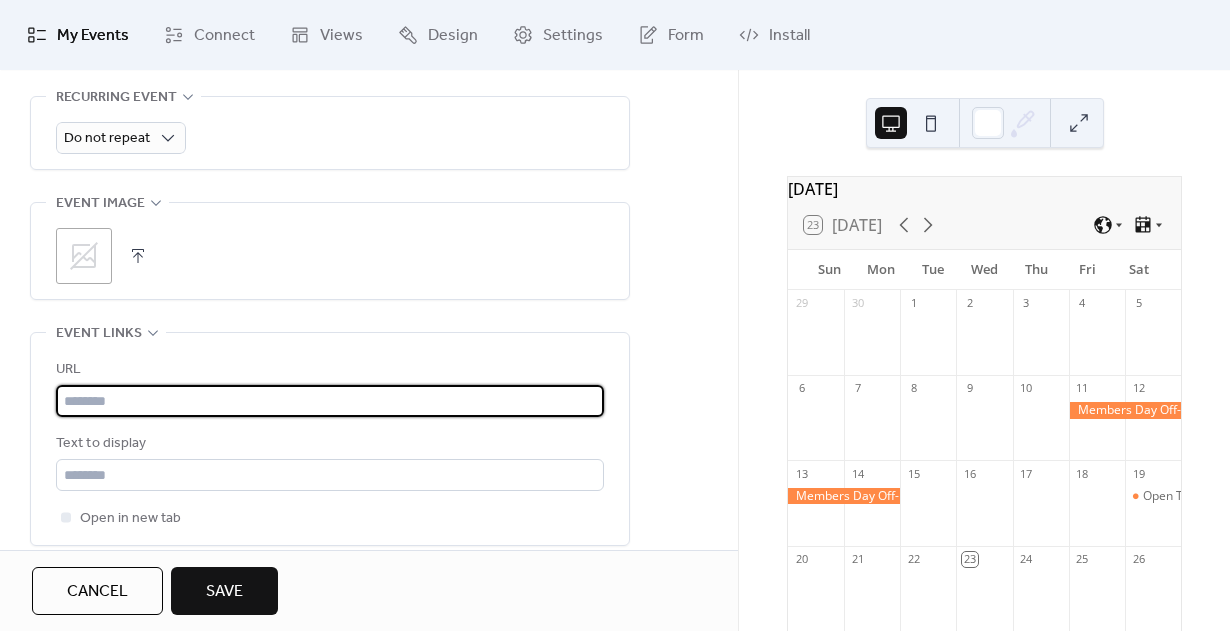 paste on "**********" 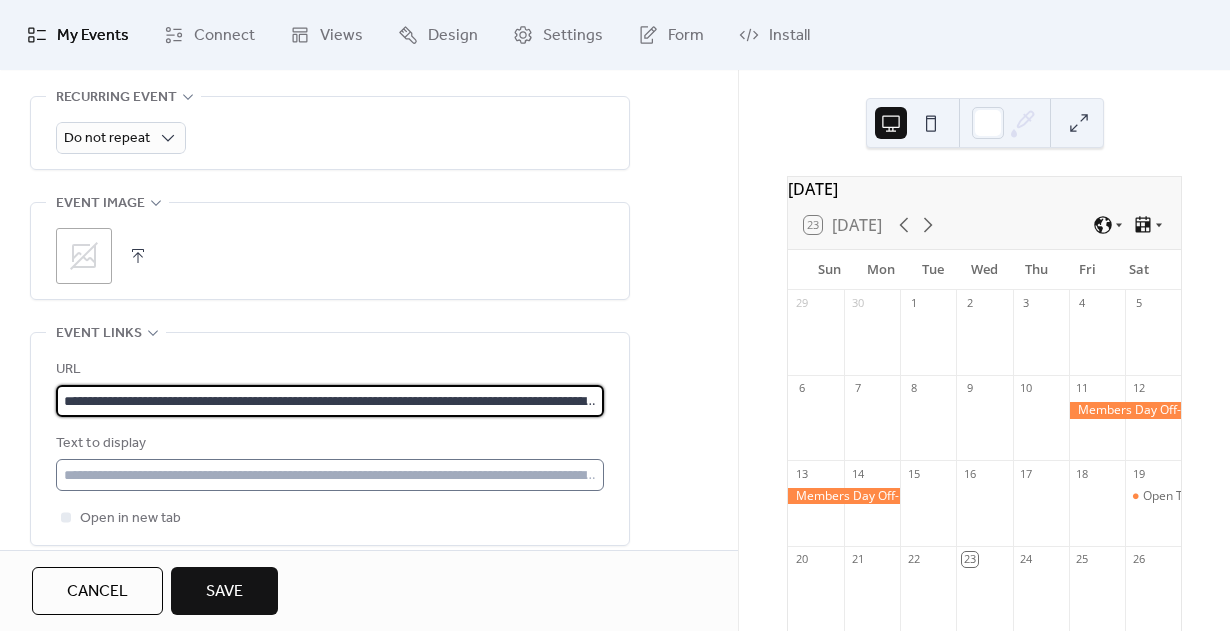 type on "**********" 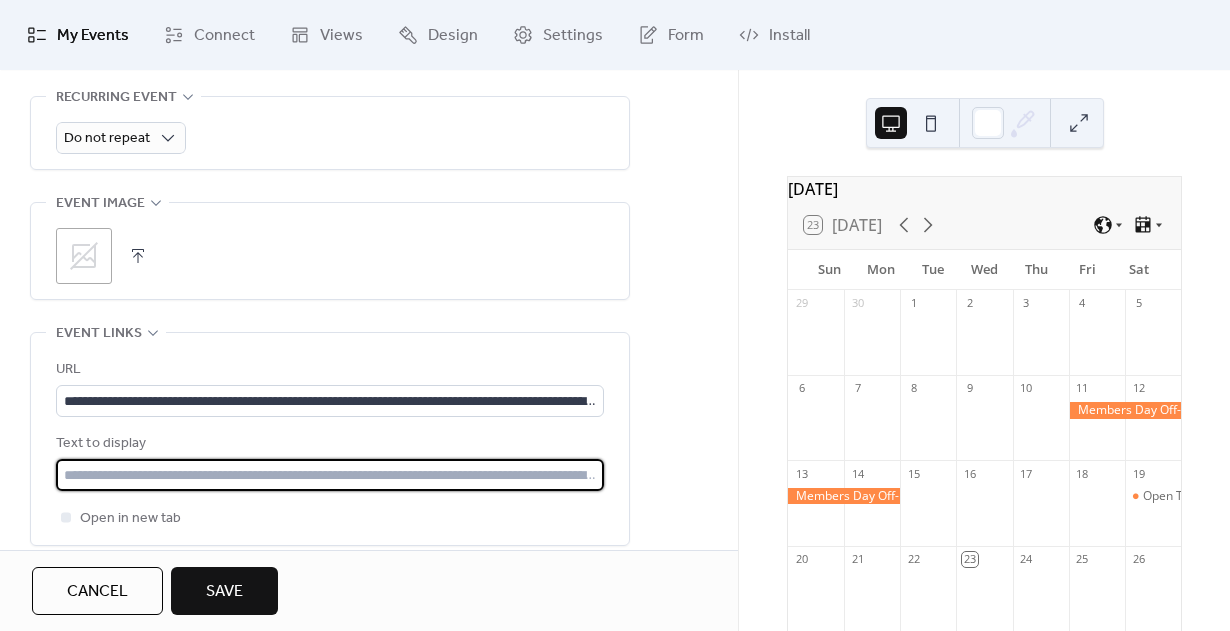 click at bounding box center [330, 475] 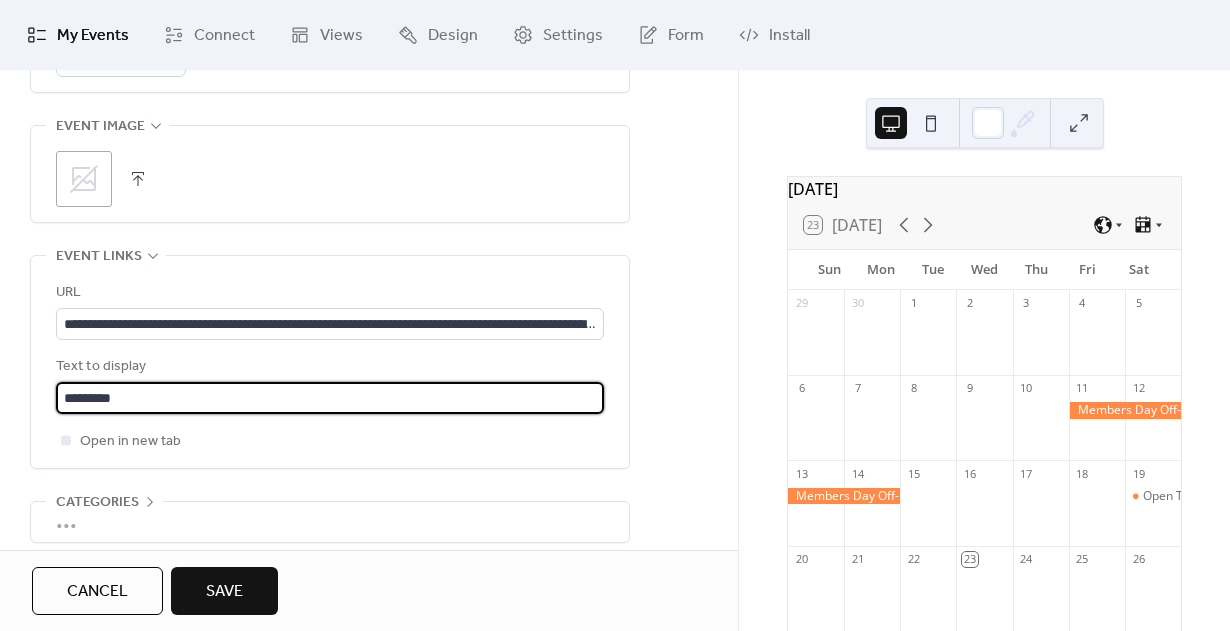 scroll, scrollTop: 958, scrollLeft: 0, axis: vertical 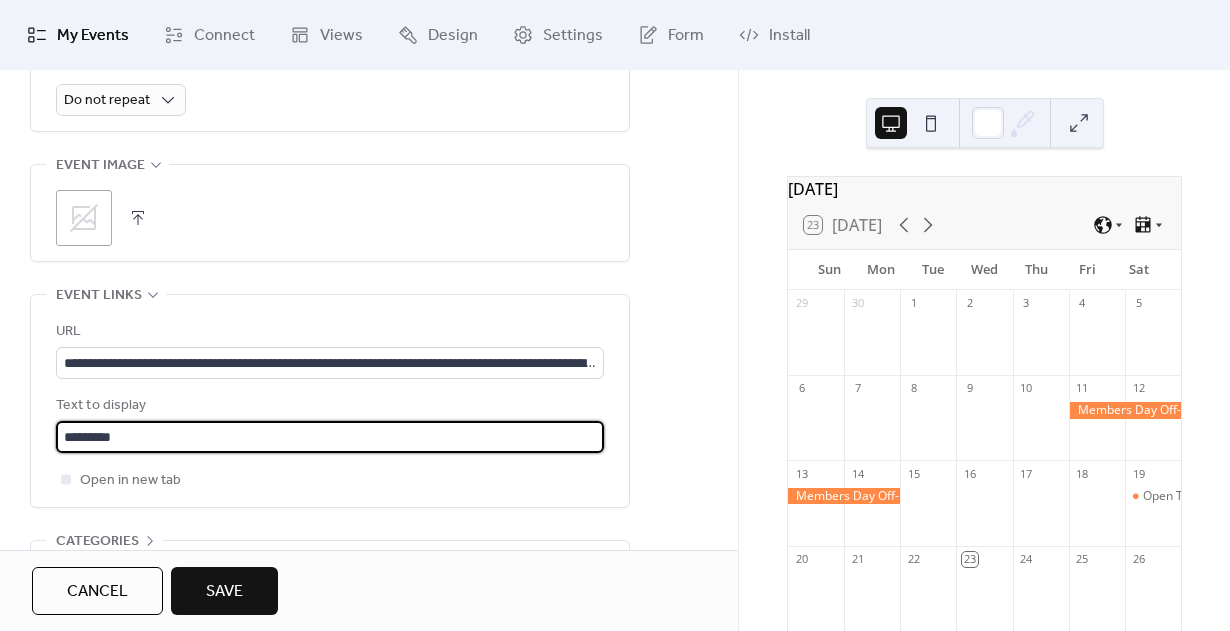 type on "*********" 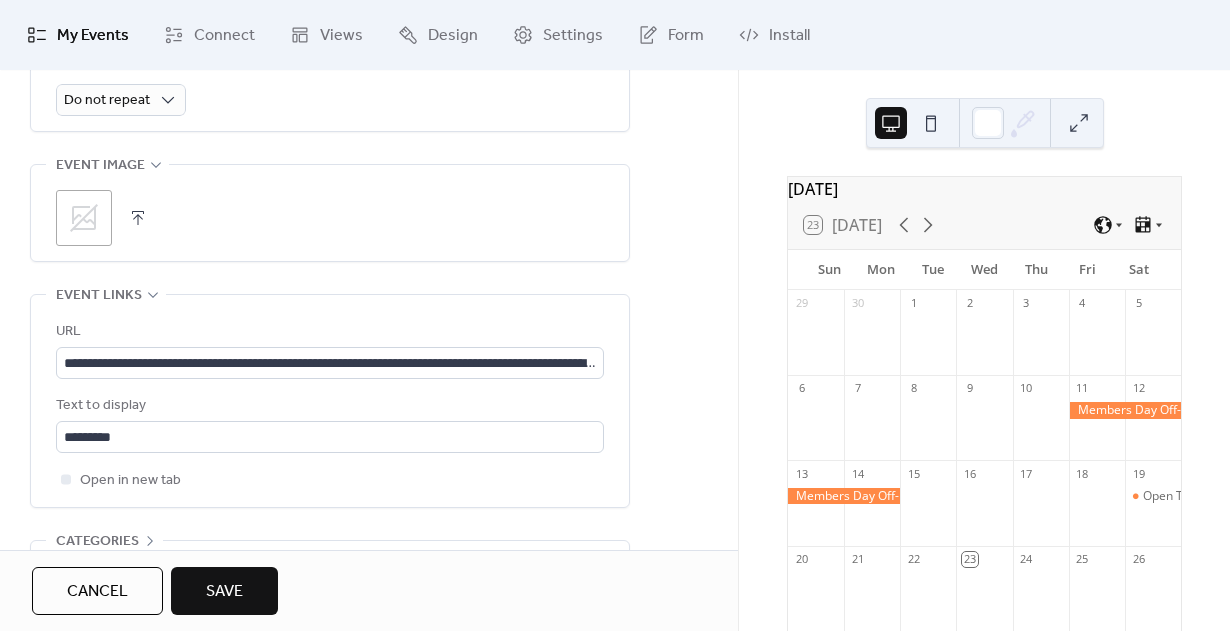 click on ";" at bounding box center (84, 218) 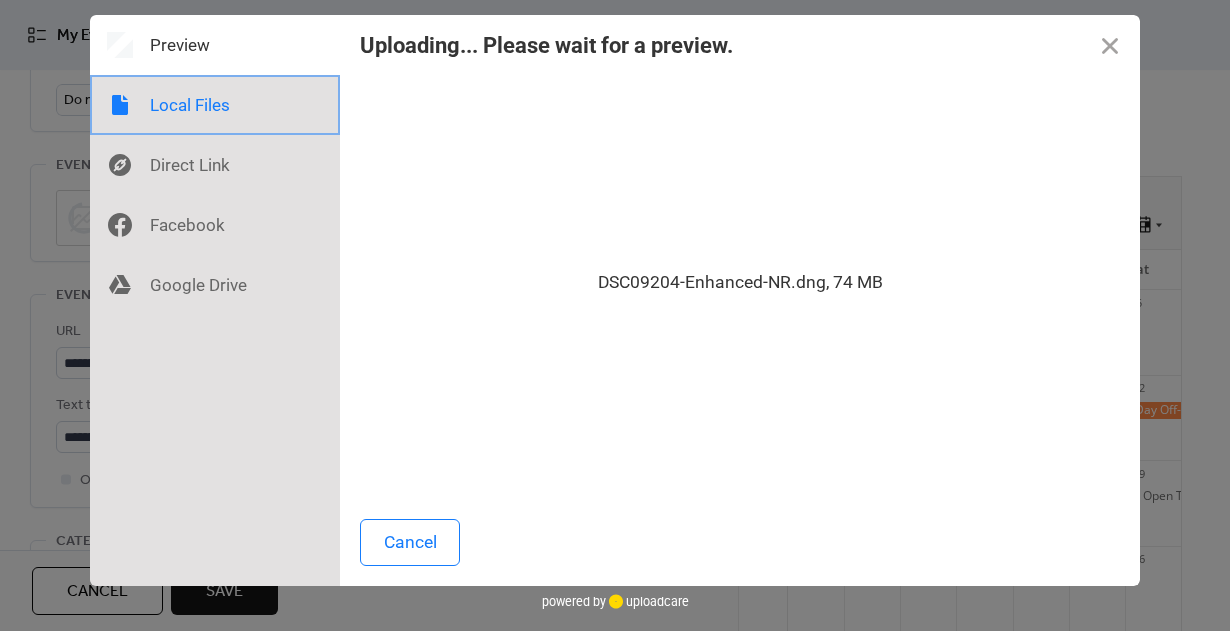 click at bounding box center (215, 105) 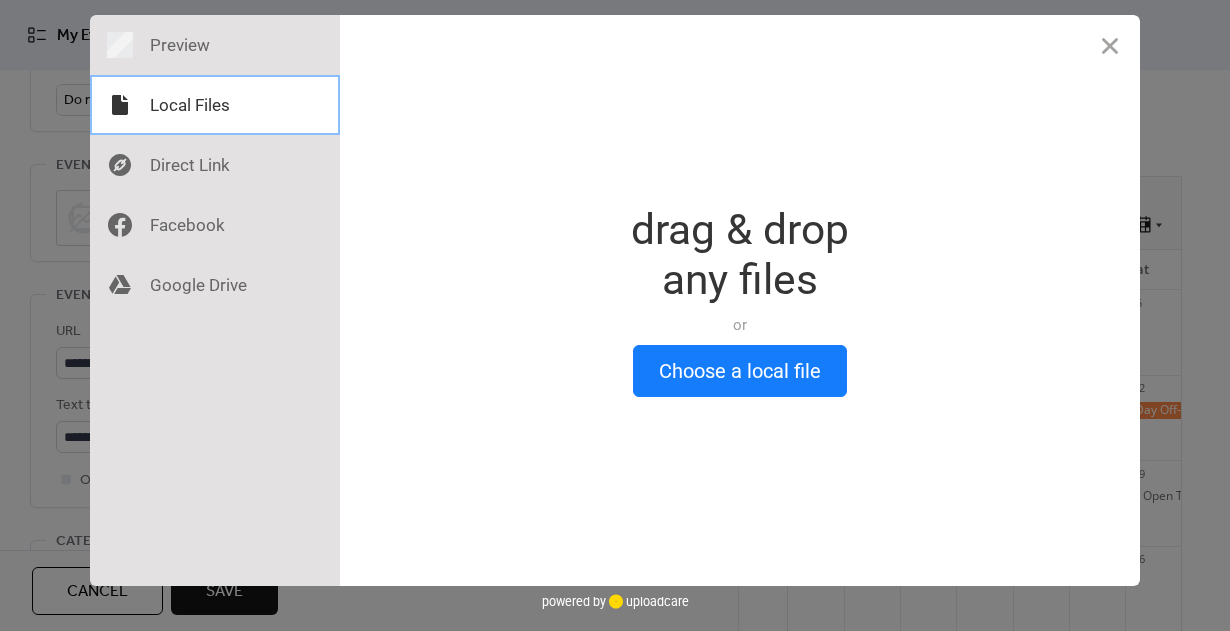 click at bounding box center [215, 105] 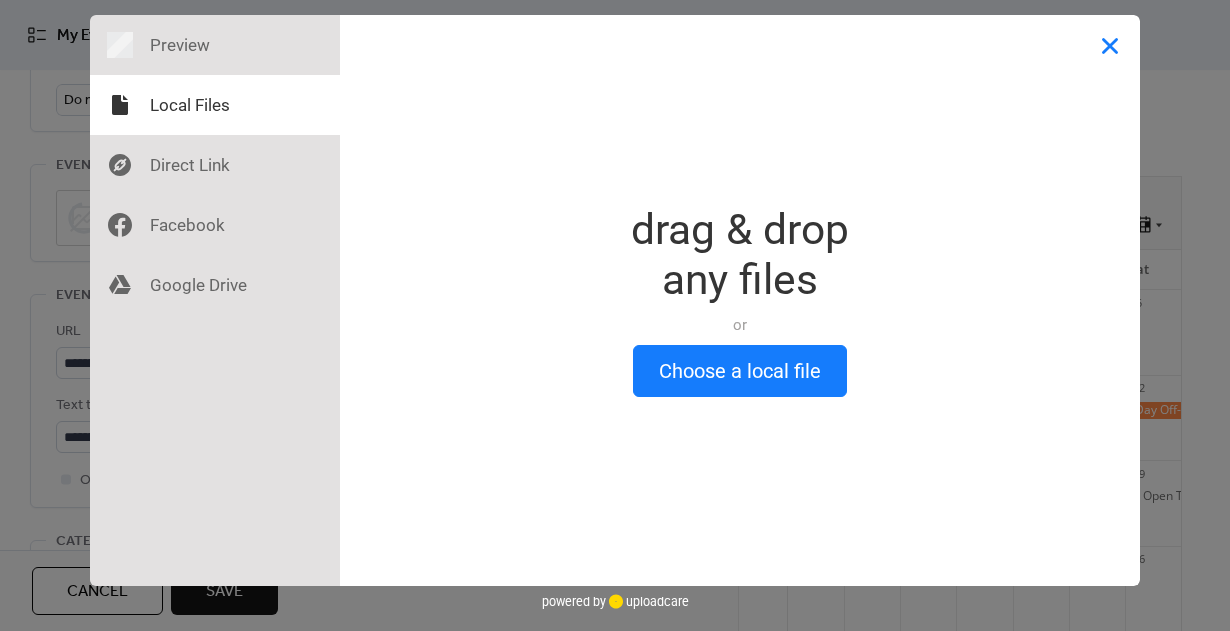 click at bounding box center (1110, 45) 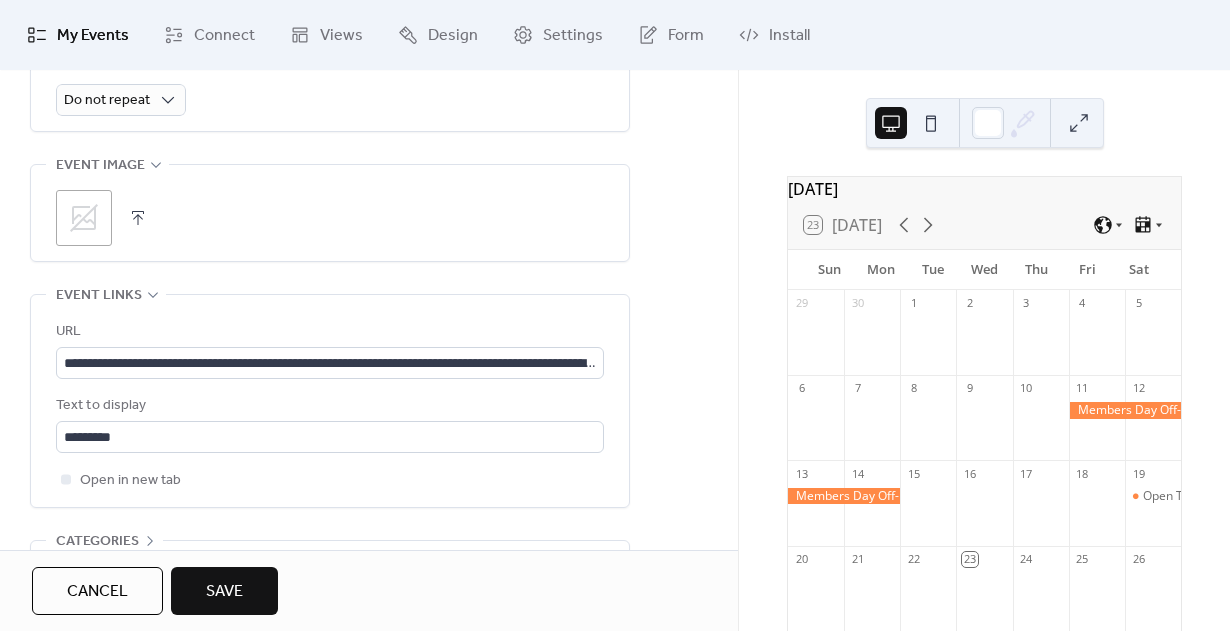 click 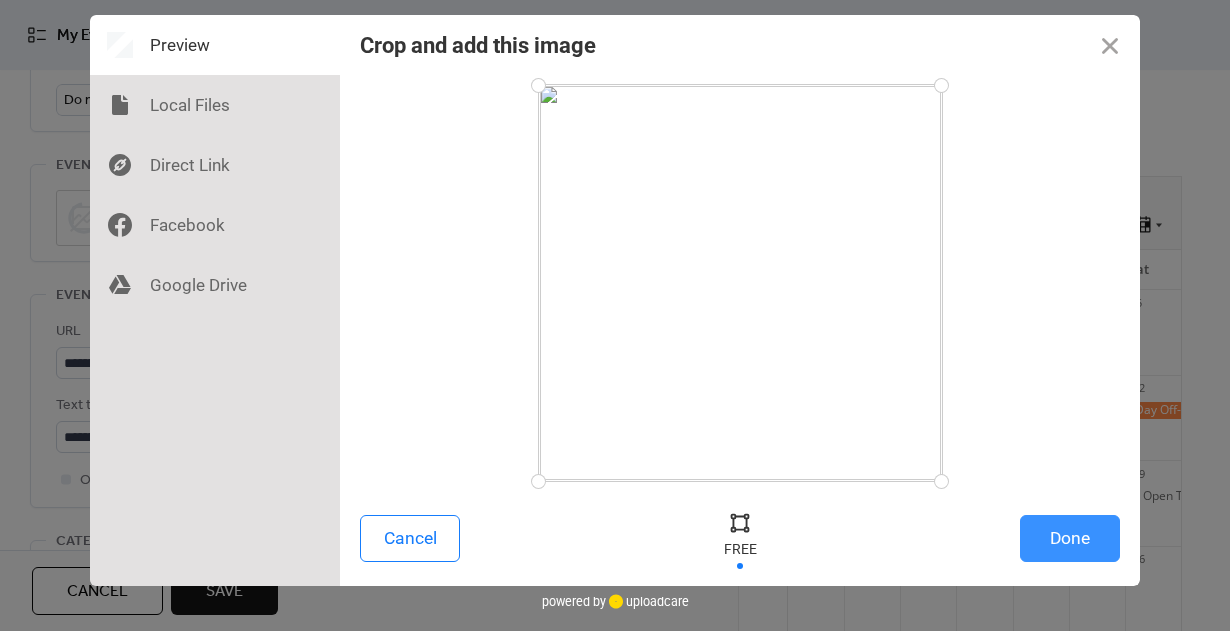 click on "Done" at bounding box center [1070, 538] 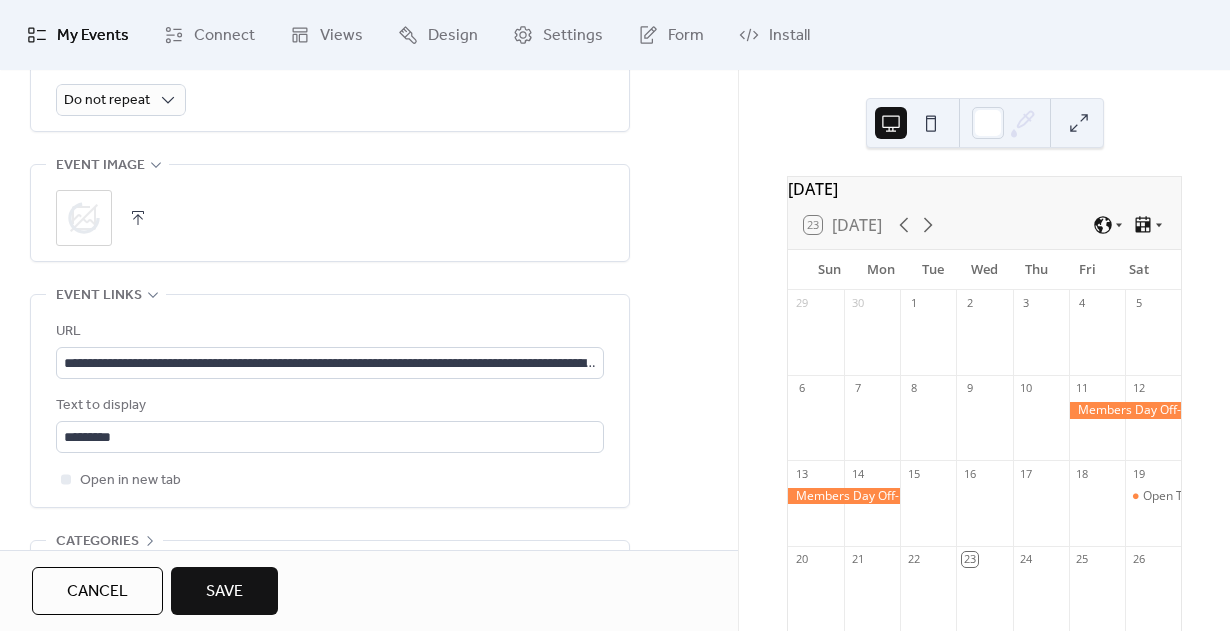 click on "Save" at bounding box center [224, 592] 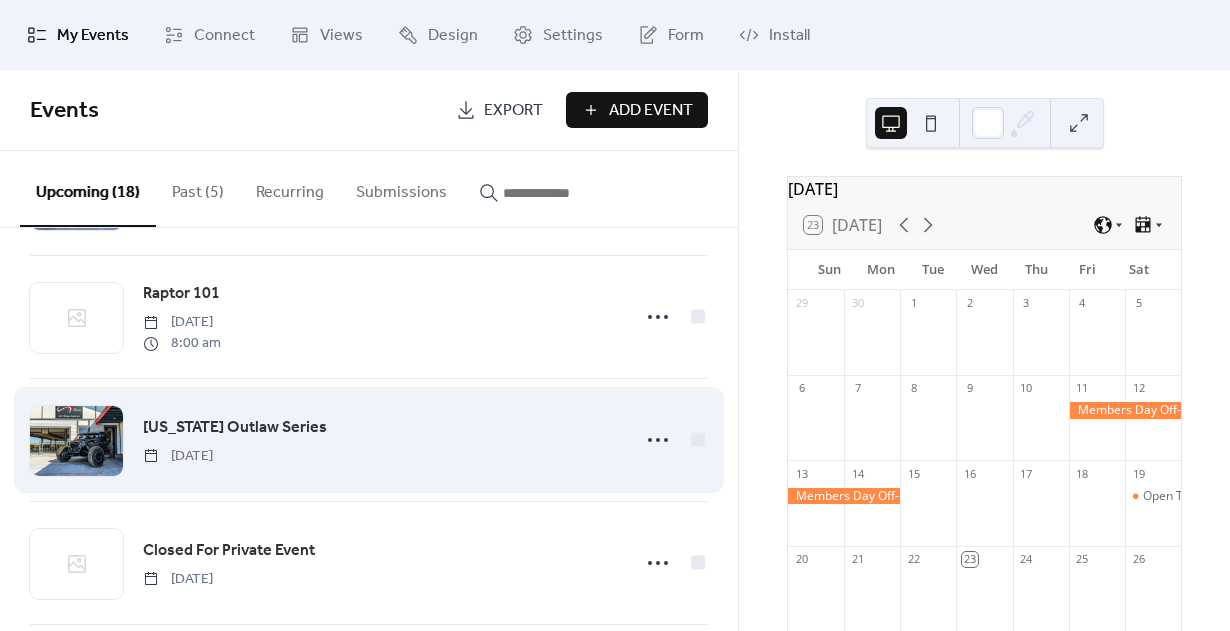 scroll, scrollTop: 443, scrollLeft: 0, axis: vertical 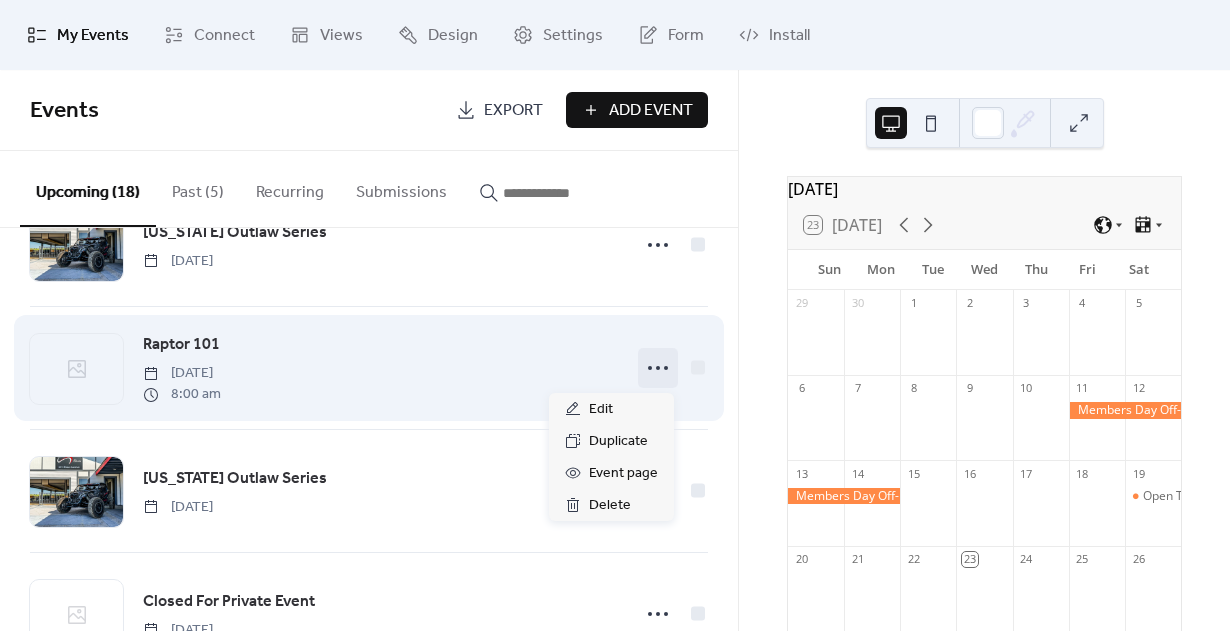 click 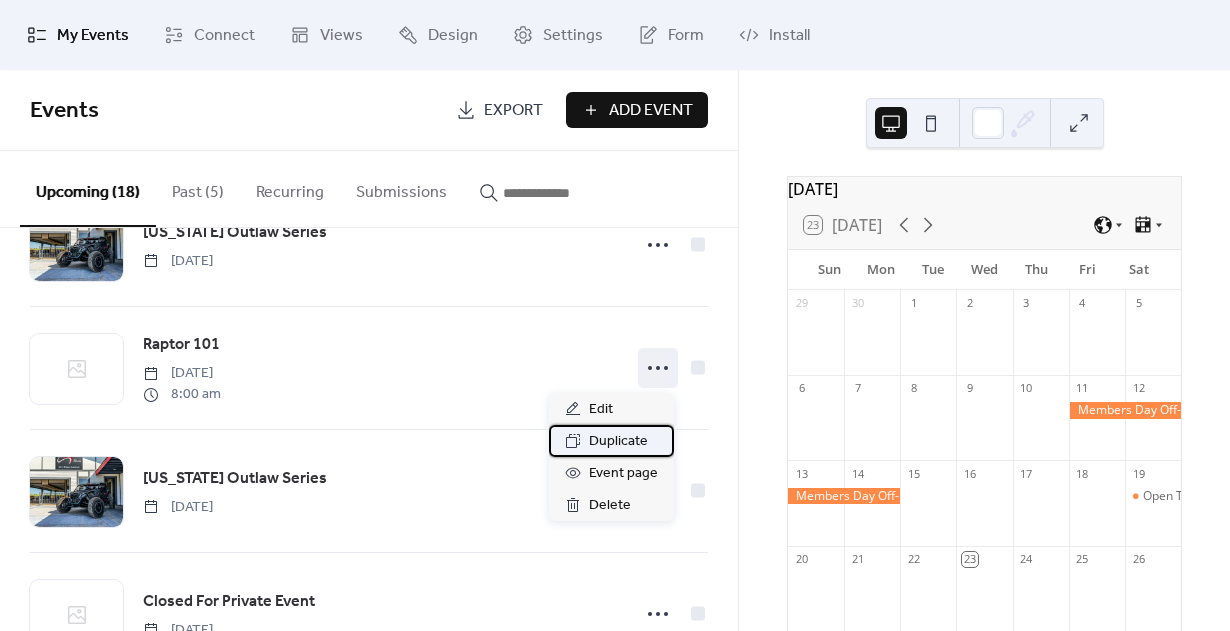 click on "Duplicate" at bounding box center [618, 442] 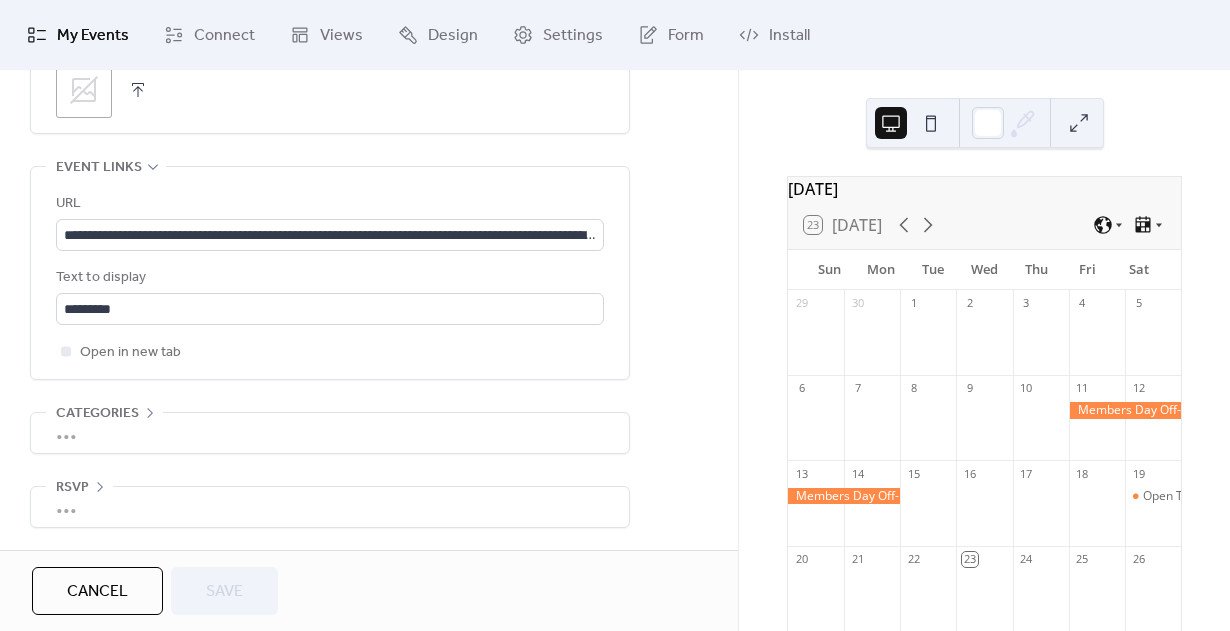 scroll, scrollTop: 1101, scrollLeft: 0, axis: vertical 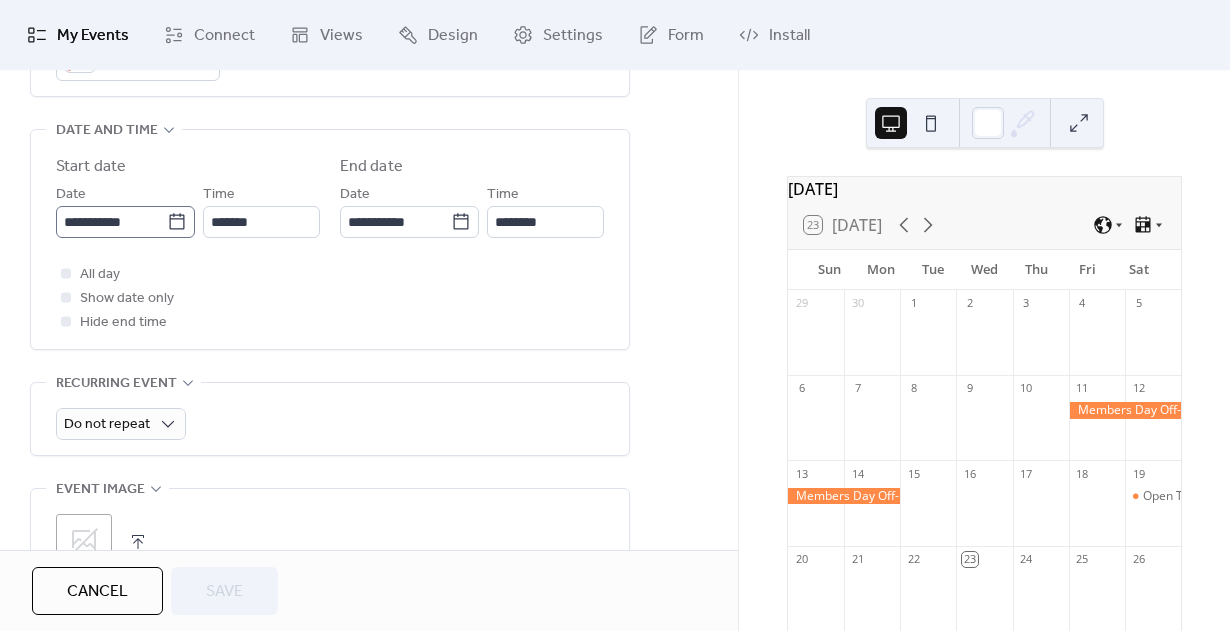 click 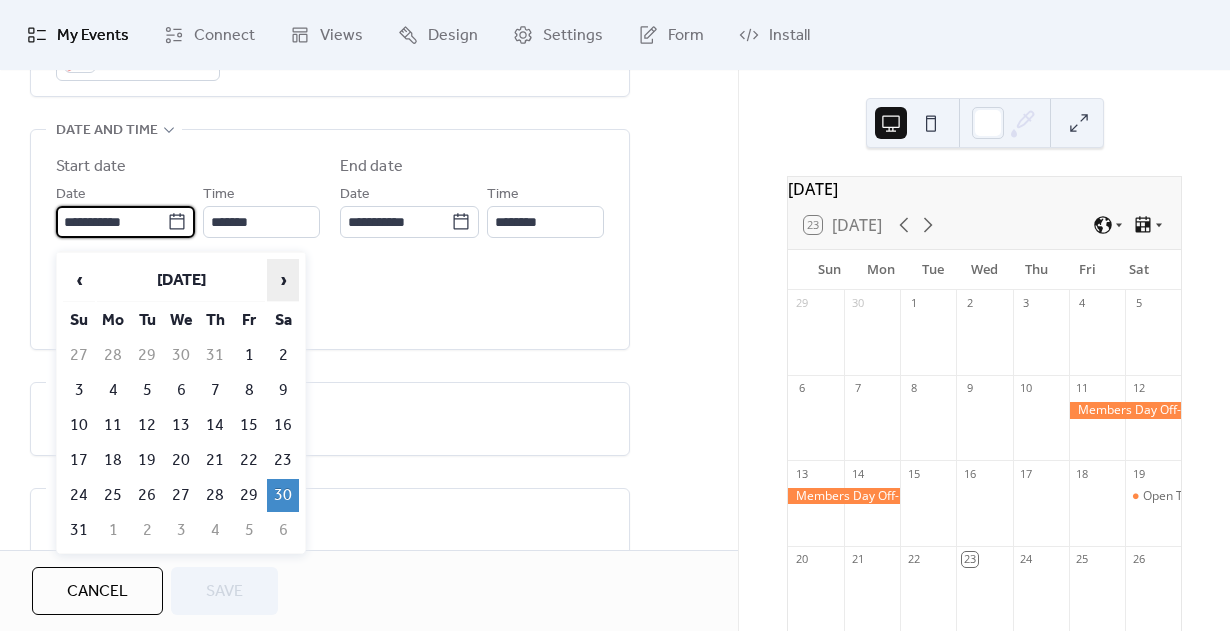 click on "›" at bounding box center (283, 280) 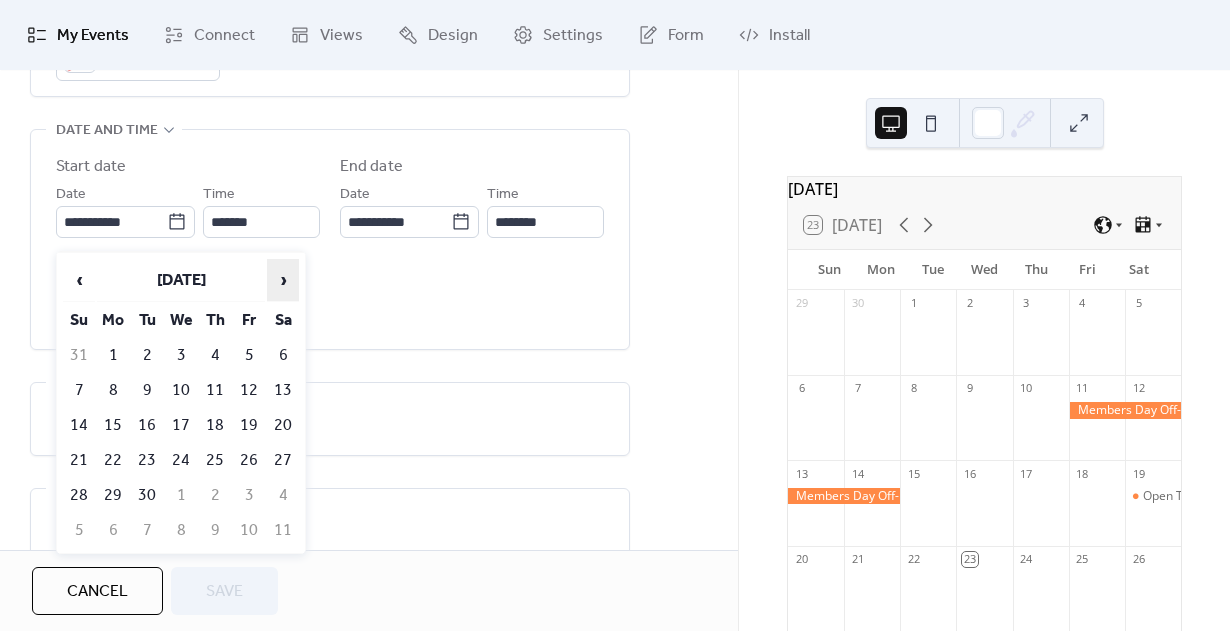 click on "›" at bounding box center [283, 280] 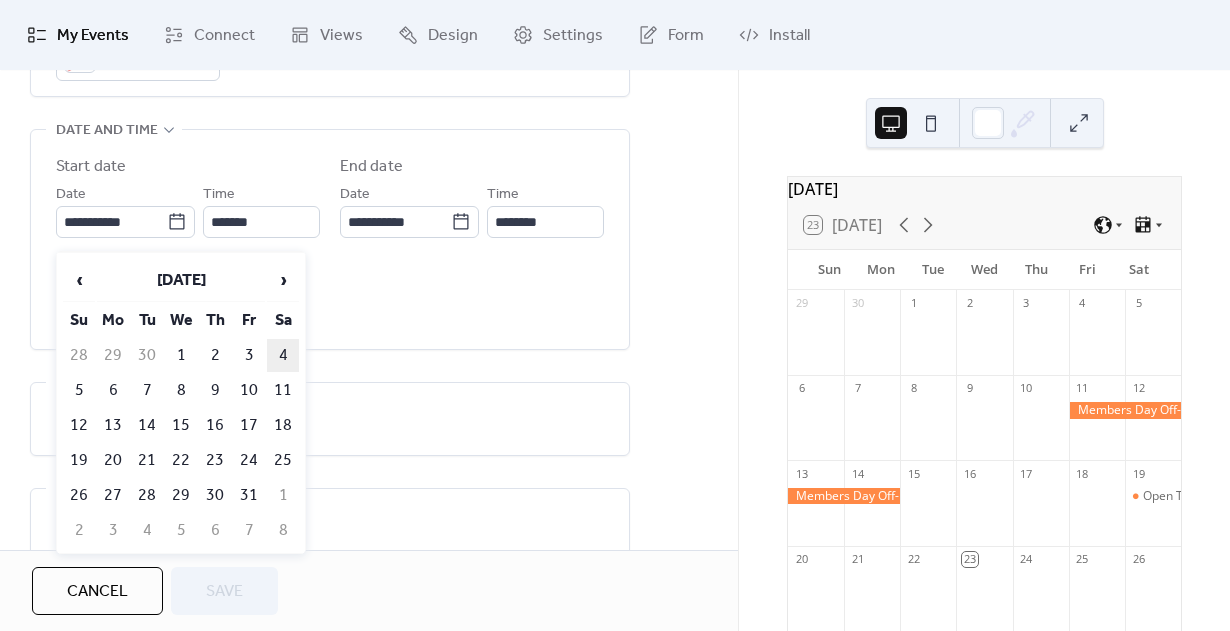 click on "4" at bounding box center [283, 355] 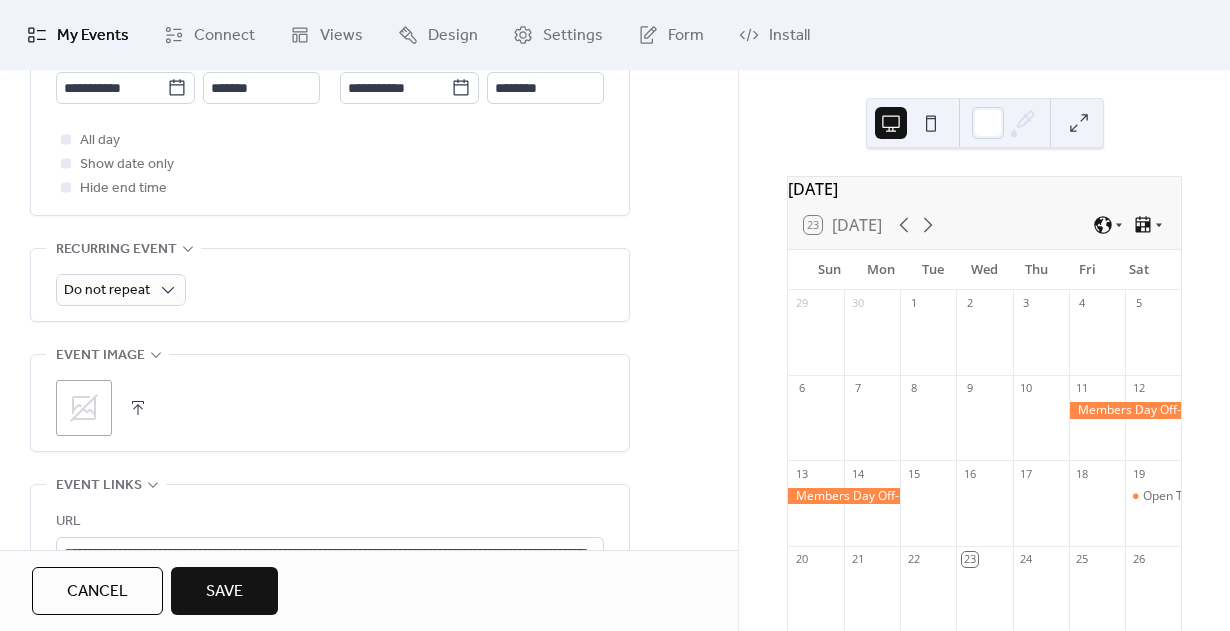 scroll, scrollTop: 794, scrollLeft: 0, axis: vertical 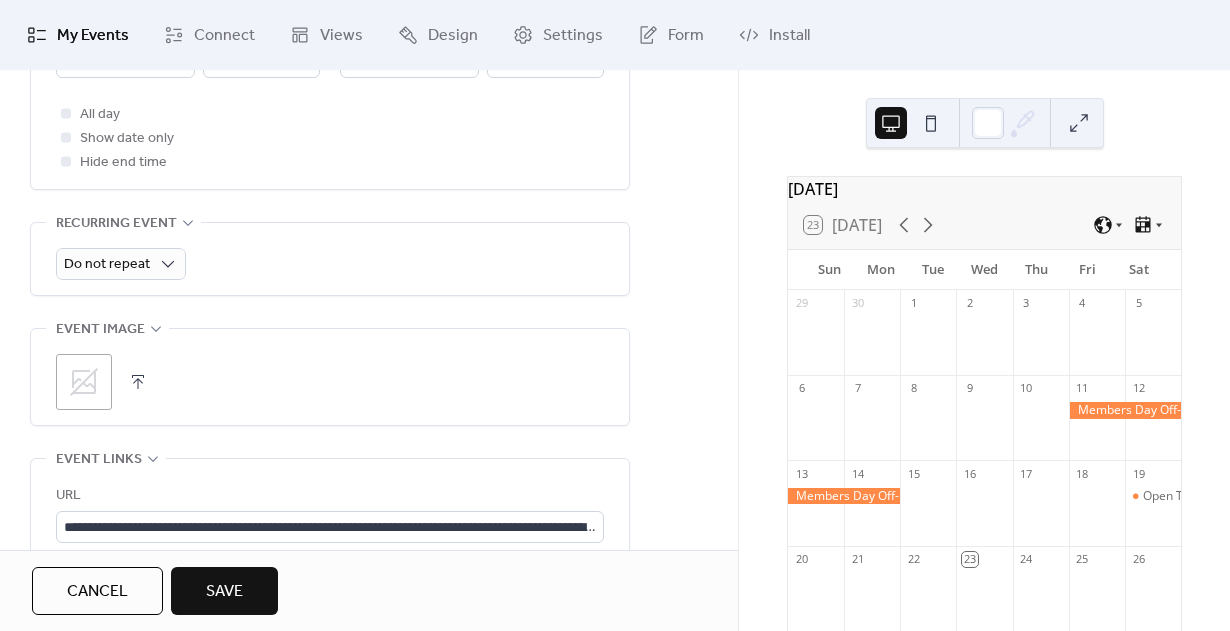 click 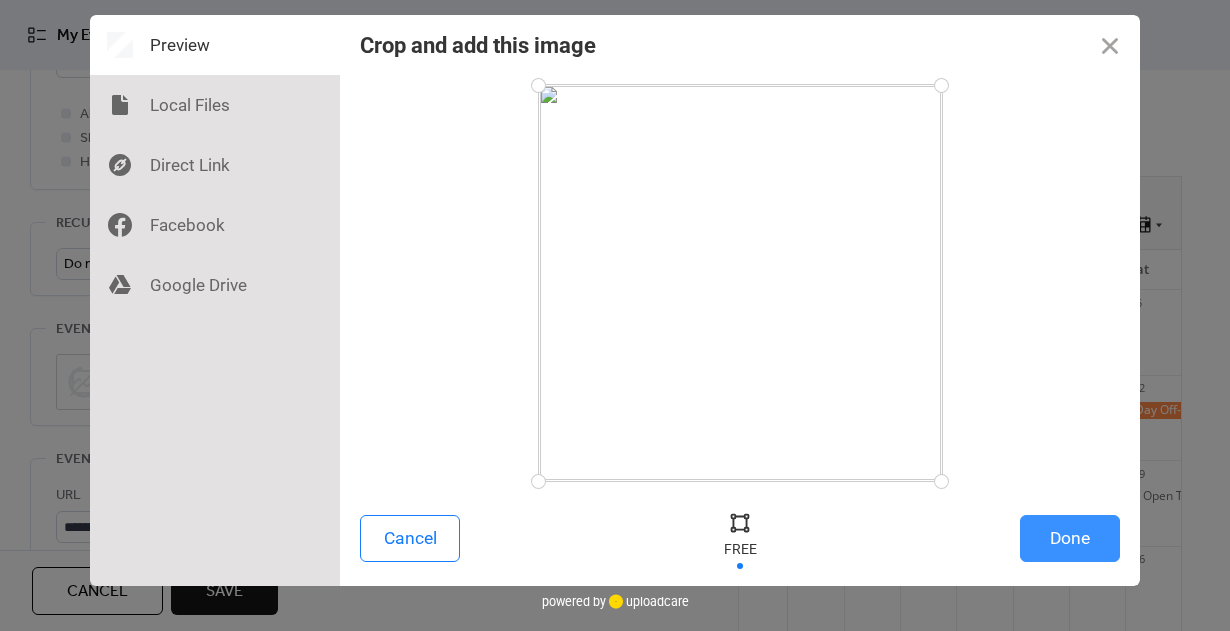 click on "Done" at bounding box center [1070, 538] 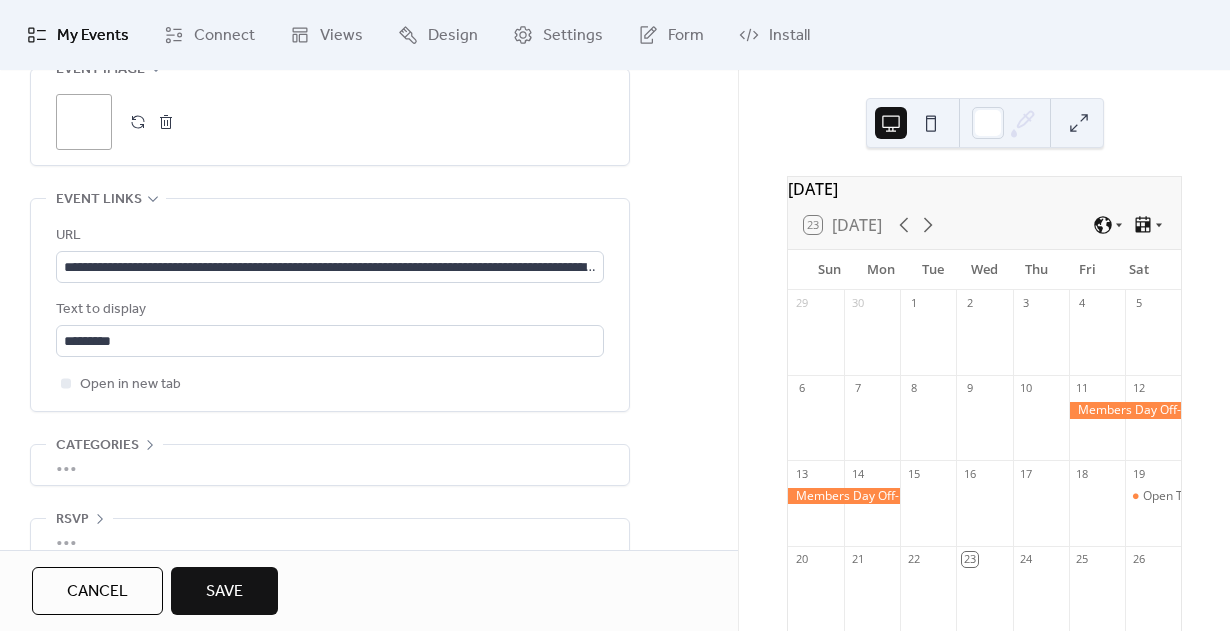 scroll, scrollTop: 1061, scrollLeft: 0, axis: vertical 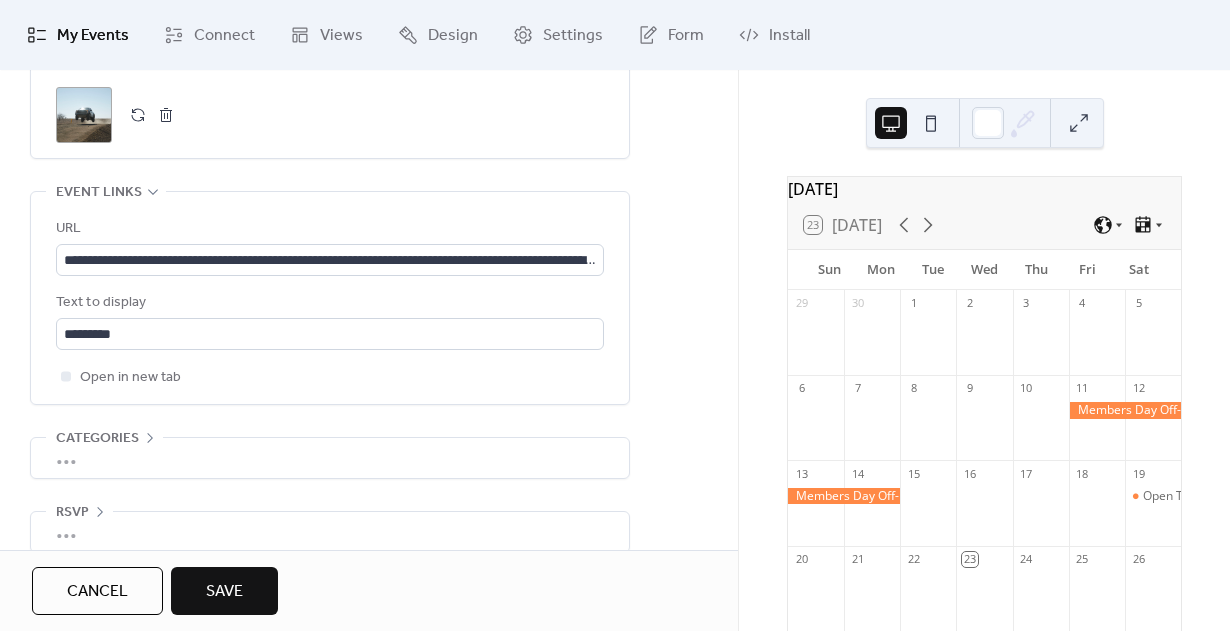 click on "Save" at bounding box center (224, 592) 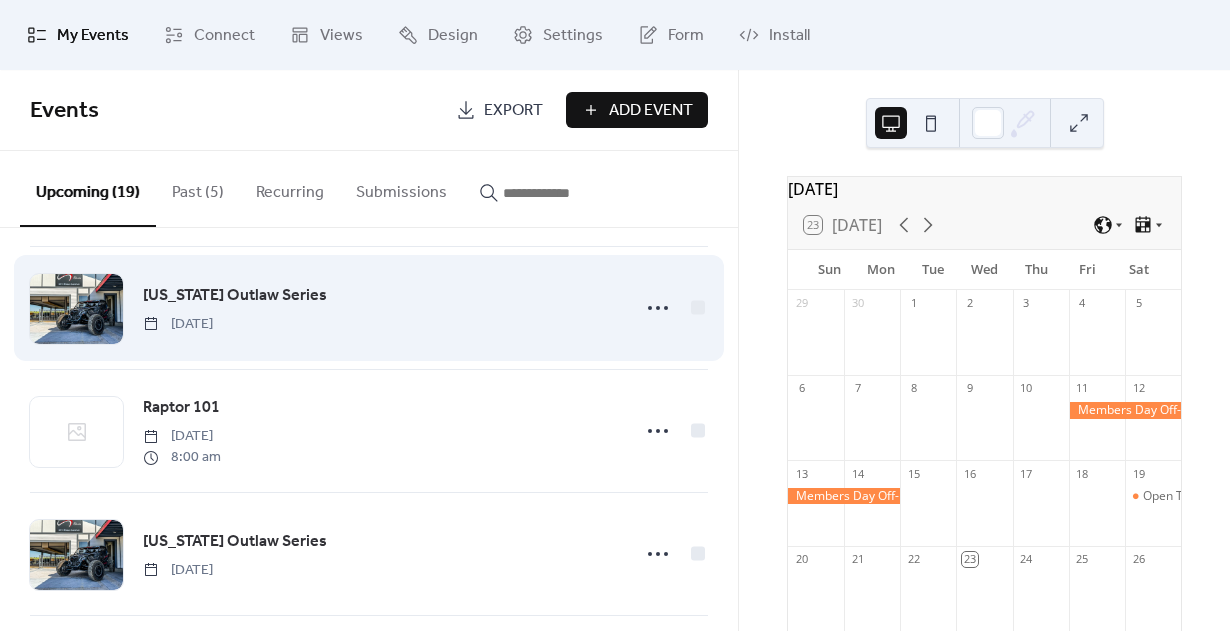 scroll, scrollTop: 416, scrollLeft: 0, axis: vertical 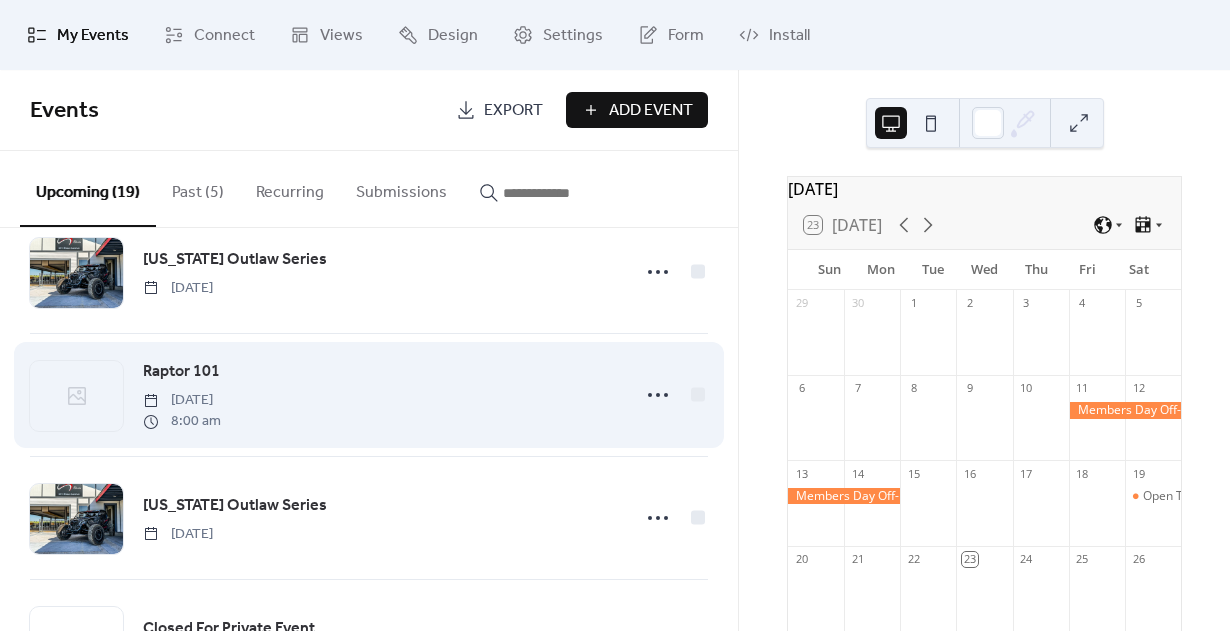 click on "Raptor 101  [DATE] 8:00 am" at bounding box center (380, 395) 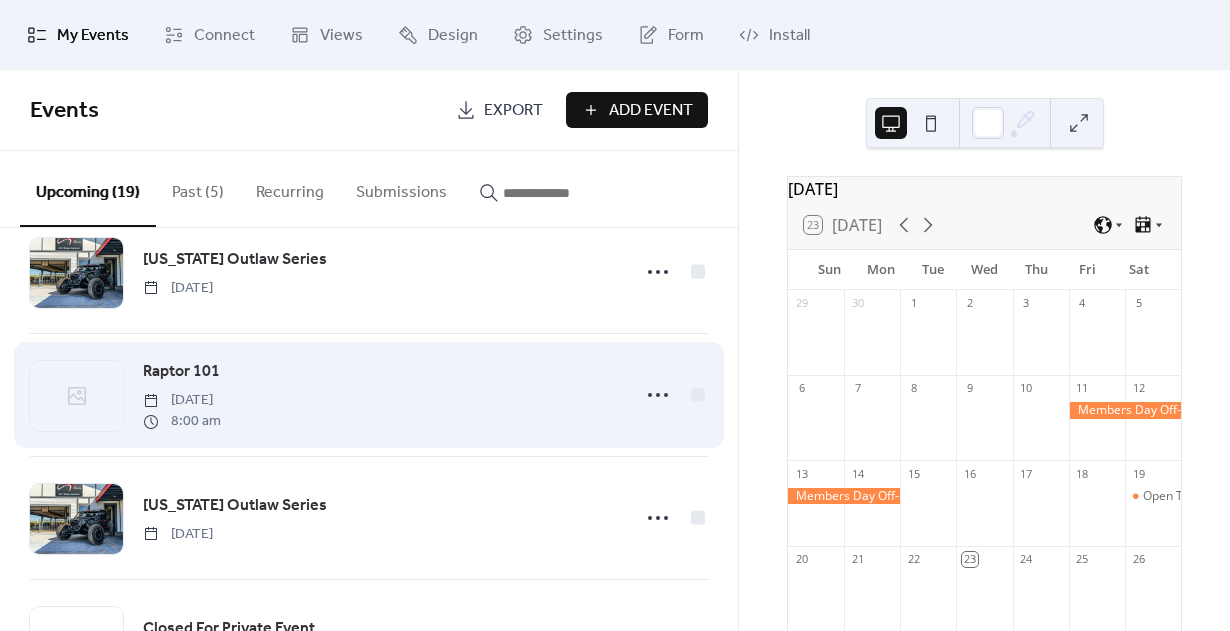 click on "Raptor 101  [DATE] 8:00 am" at bounding box center (380, 395) 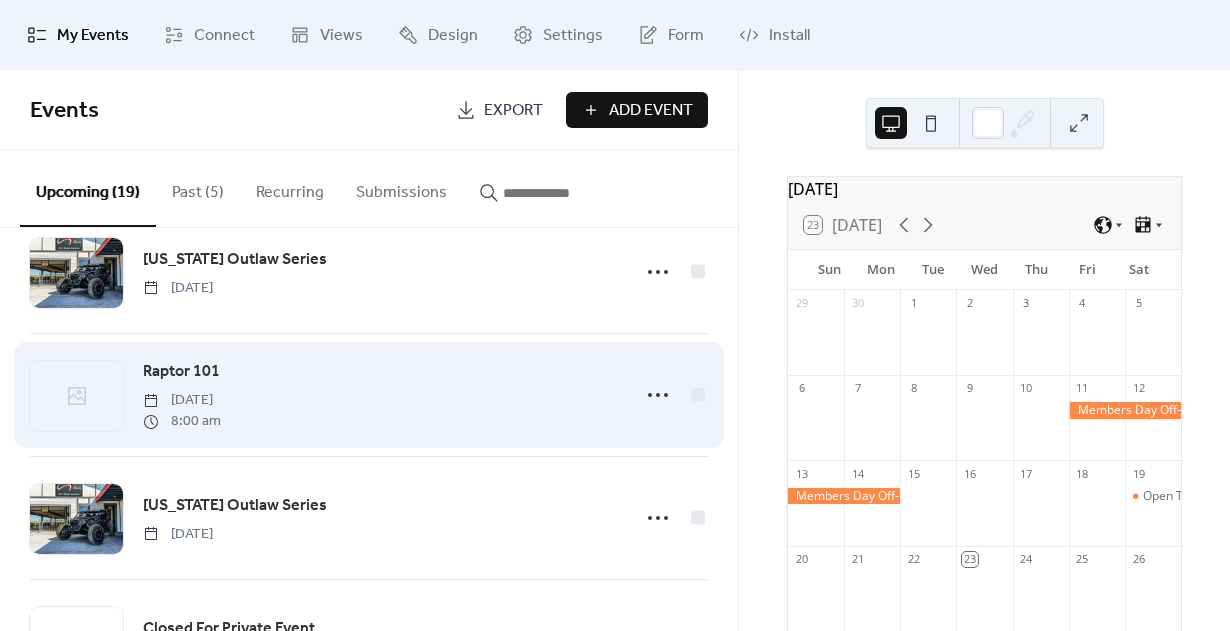 click at bounding box center [76, 396] 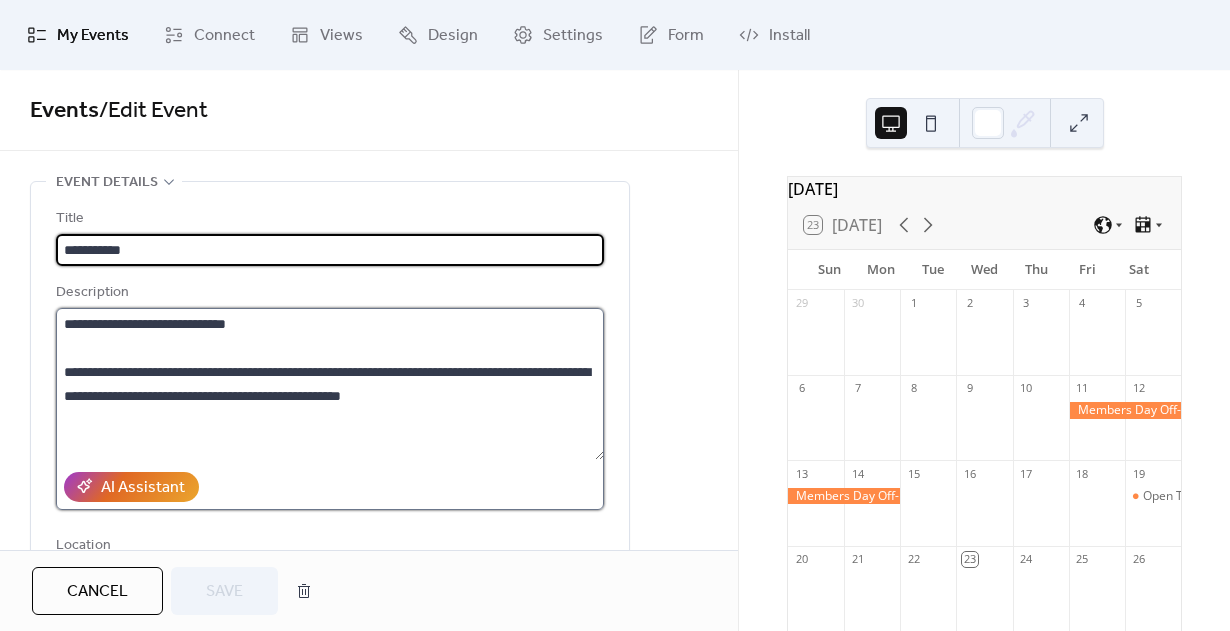 click on "**********" at bounding box center (330, 384) 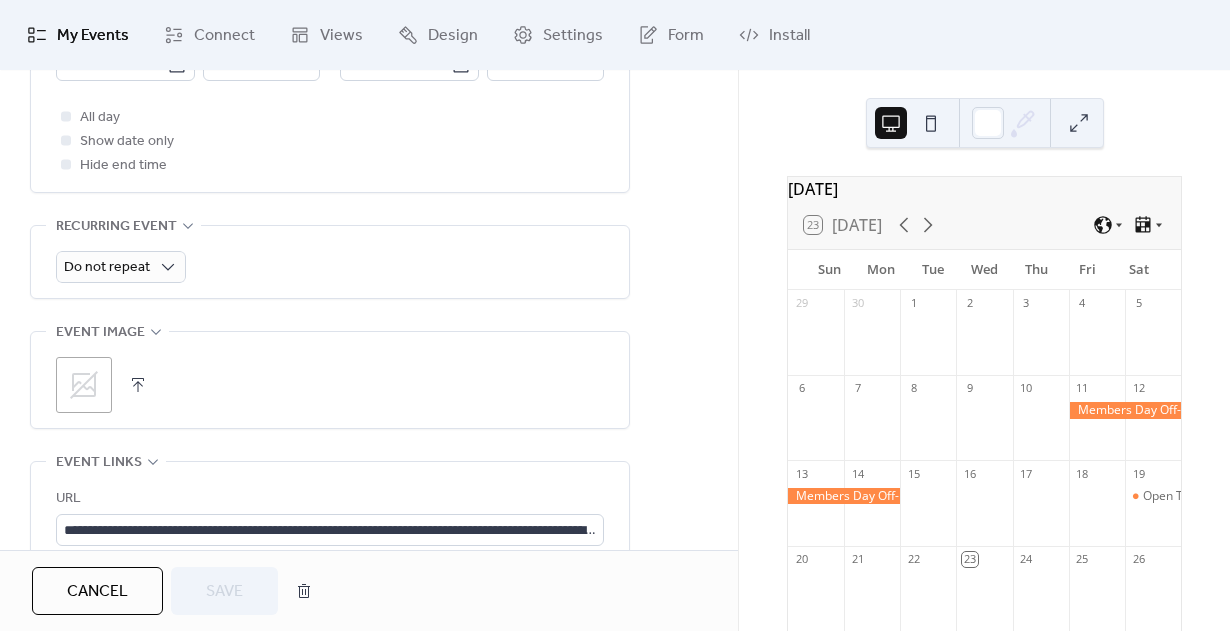 scroll, scrollTop: 805, scrollLeft: 0, axis: vertical 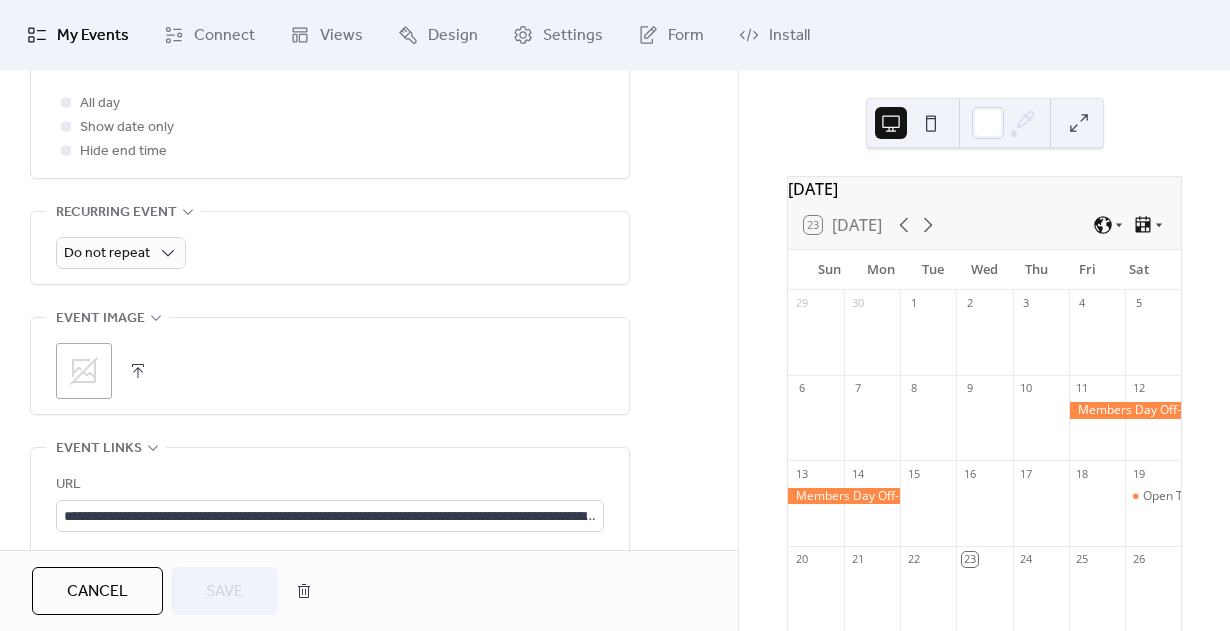 click on ";" at bounding box center (84, 371) 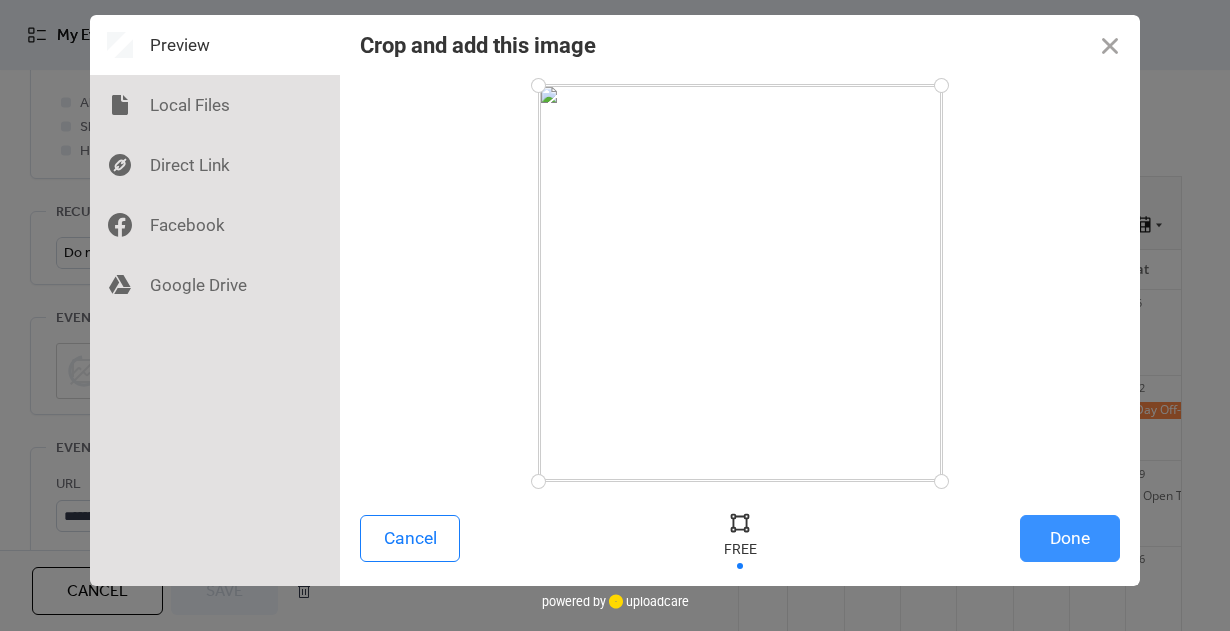 click on "Done" at bounding box center [1070, 538] 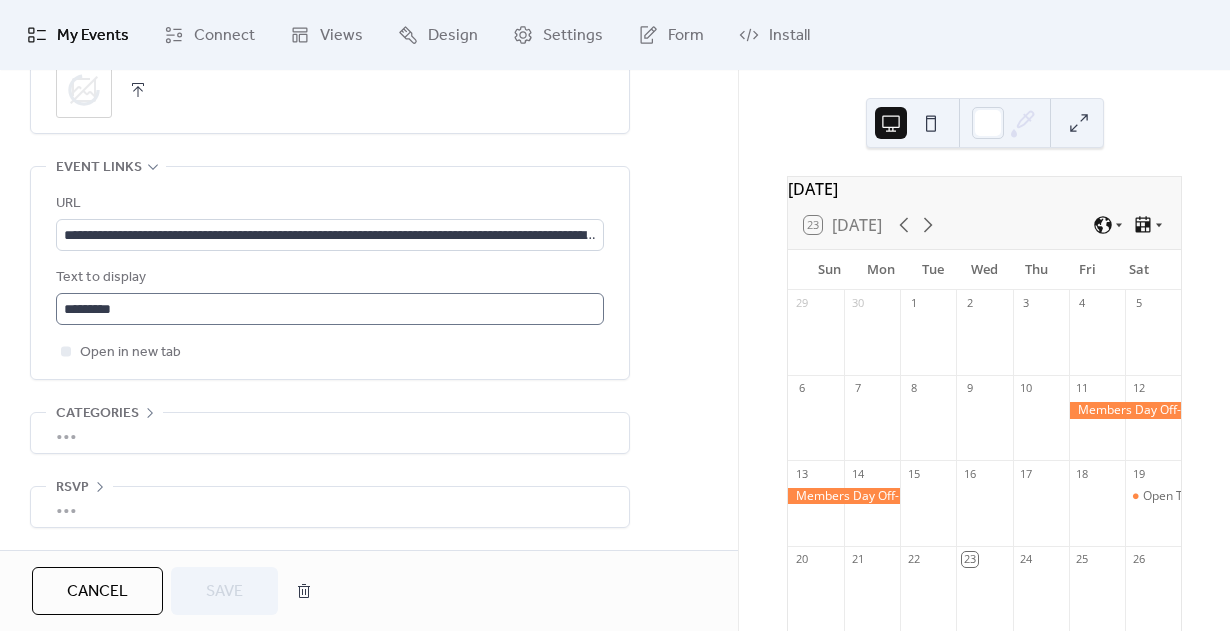 scroll, scrollTop: 1101, scrollLeft: 0, axis: vertical 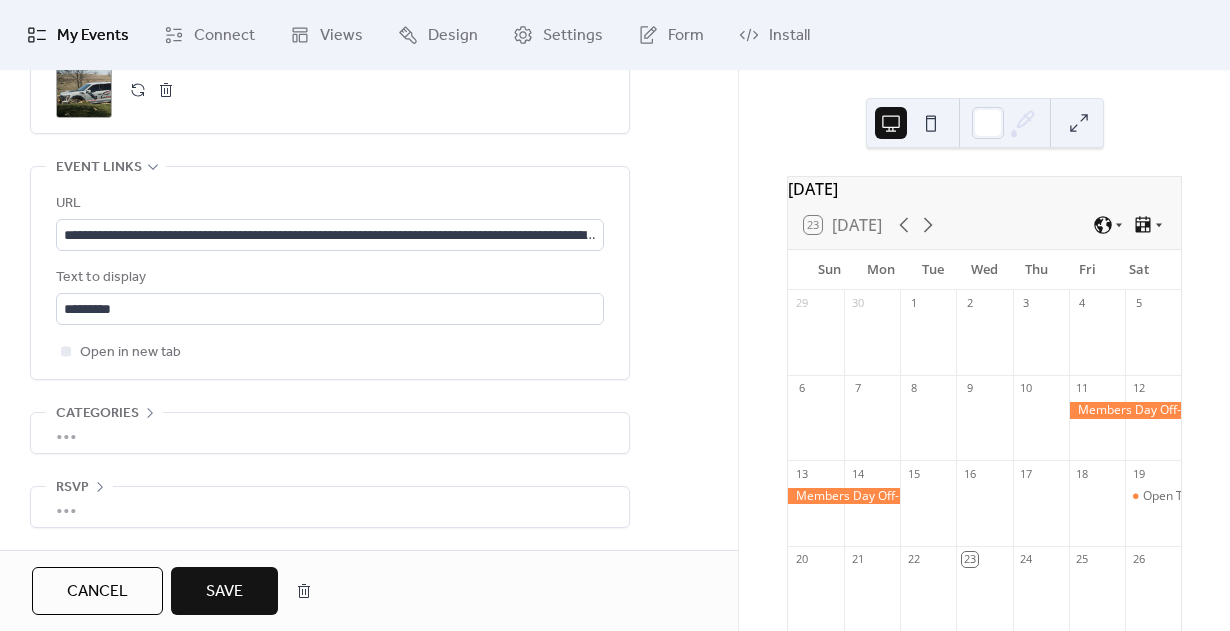 click on "Save" at bounding box center [224, 592] 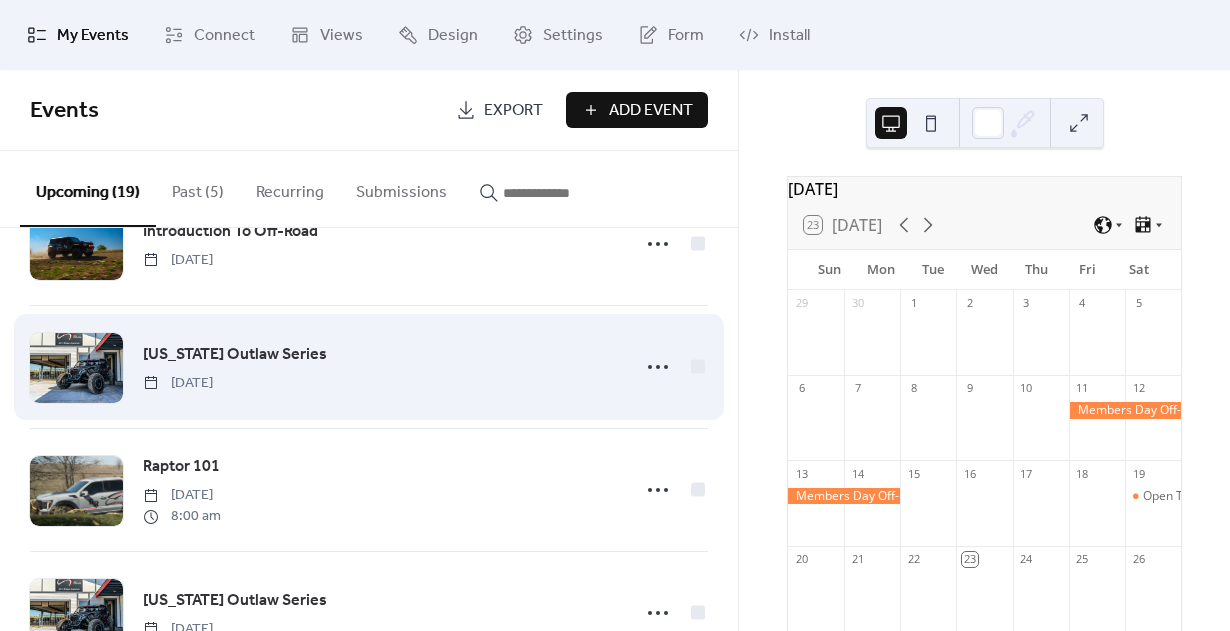 scroll, scrollTop: 322, scrollLeft: 0, axis: vertical 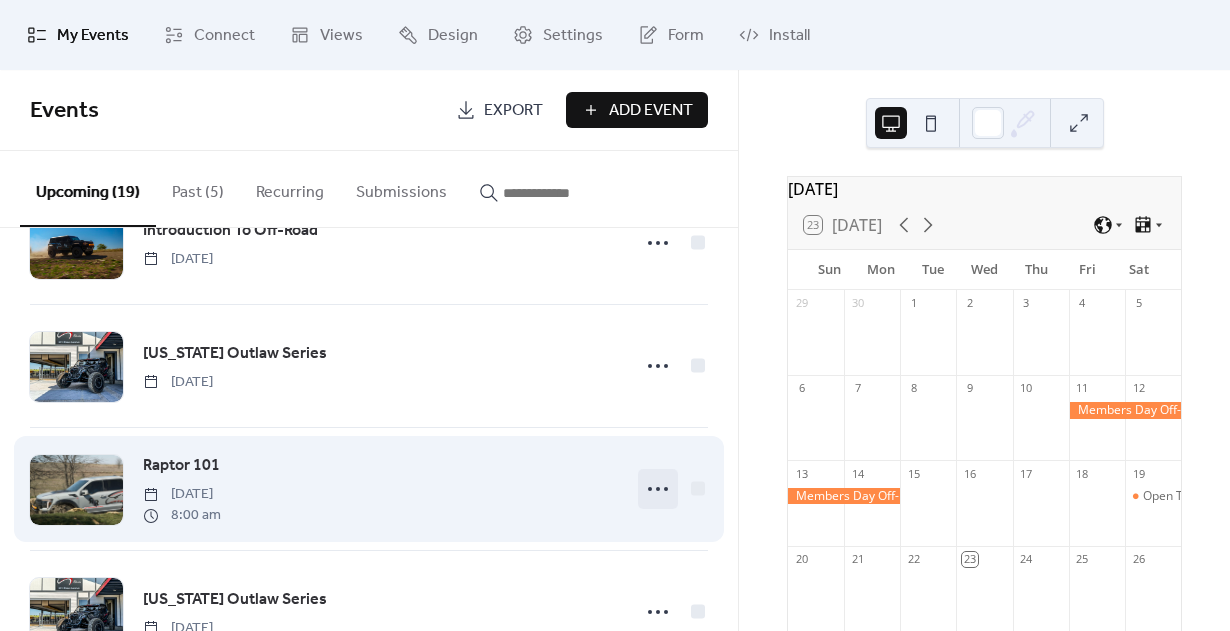 click 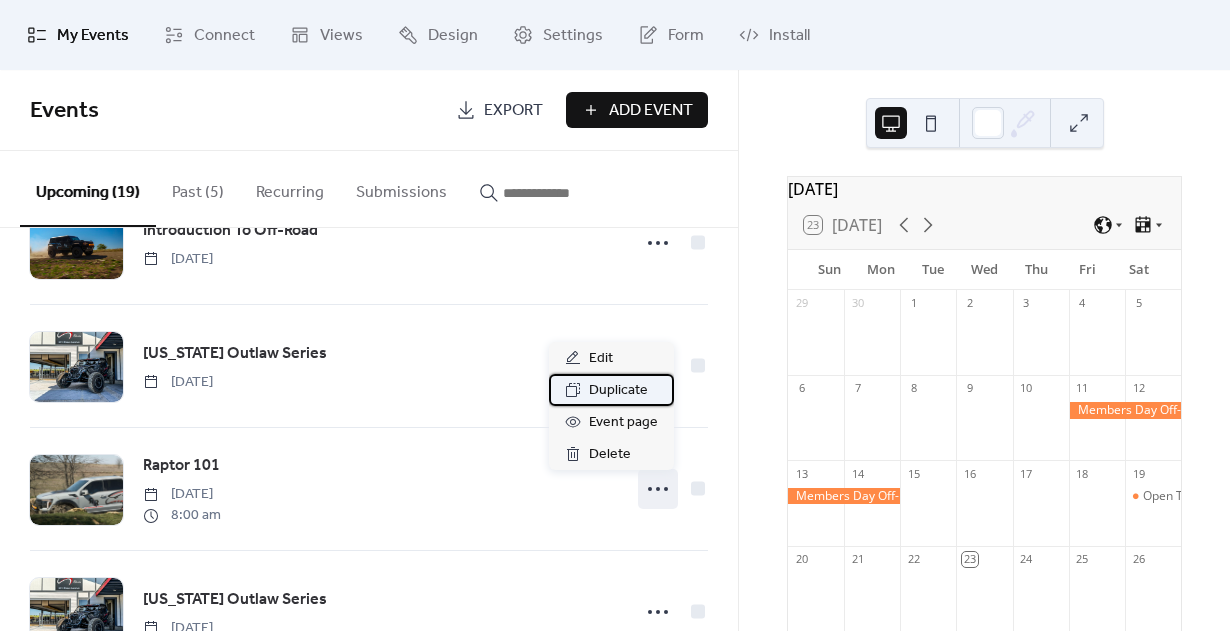 click on "Duplicate" at bounding box center [618, 391] 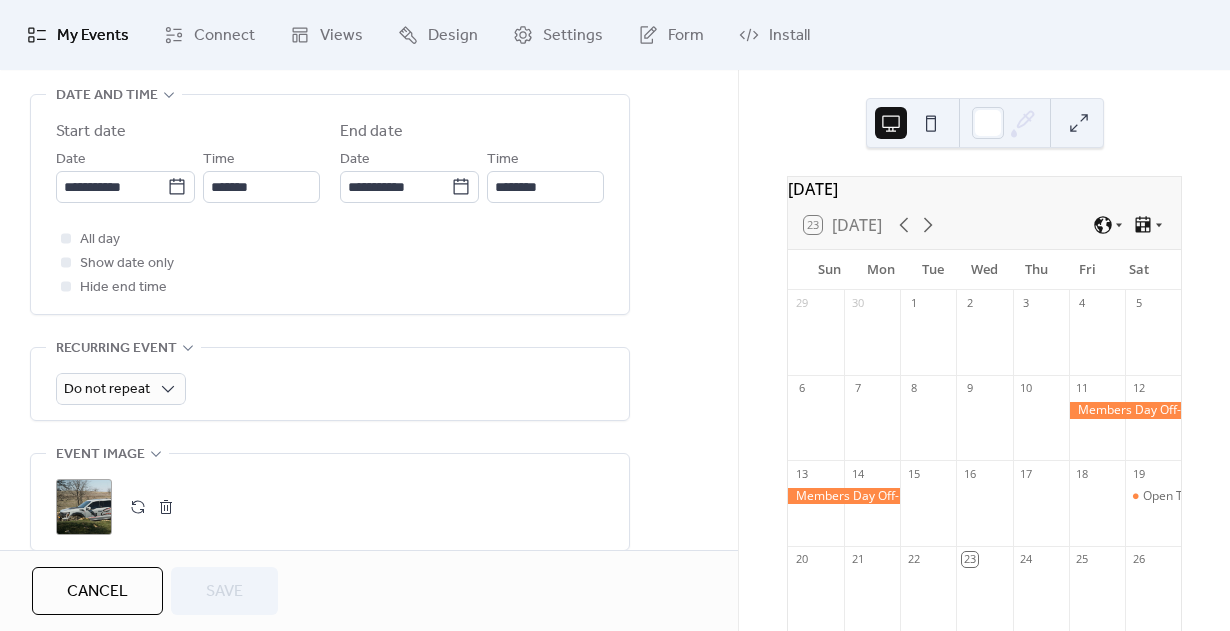 scroll, scrollTop: 665, scrollLeft: 0, axis: vertical 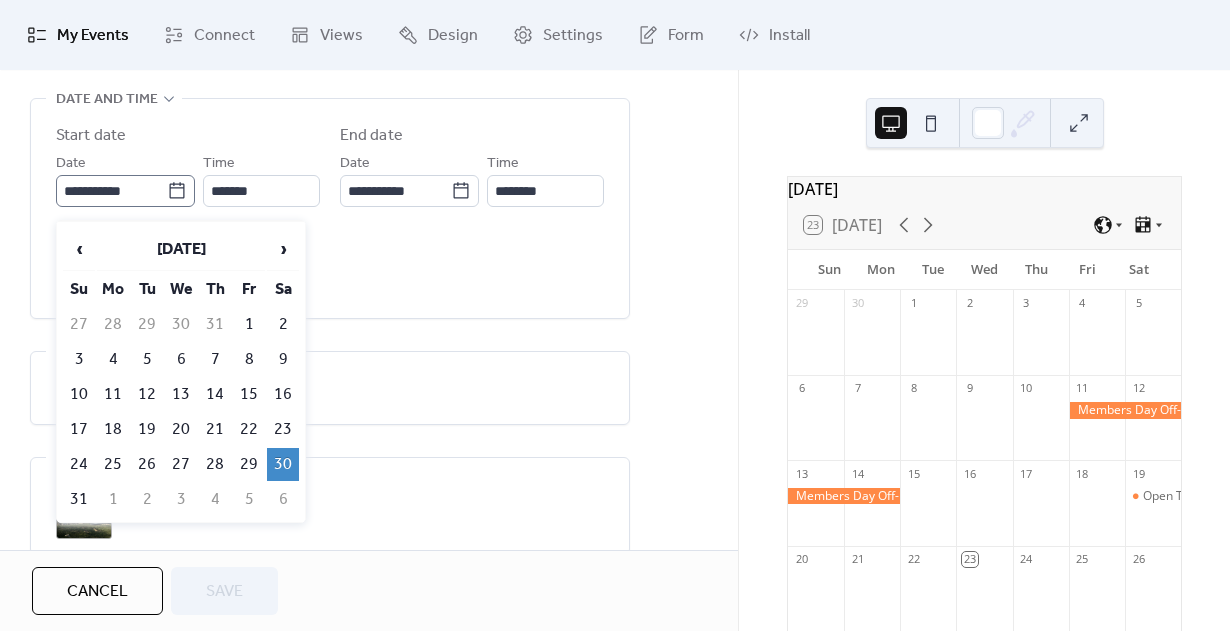 click 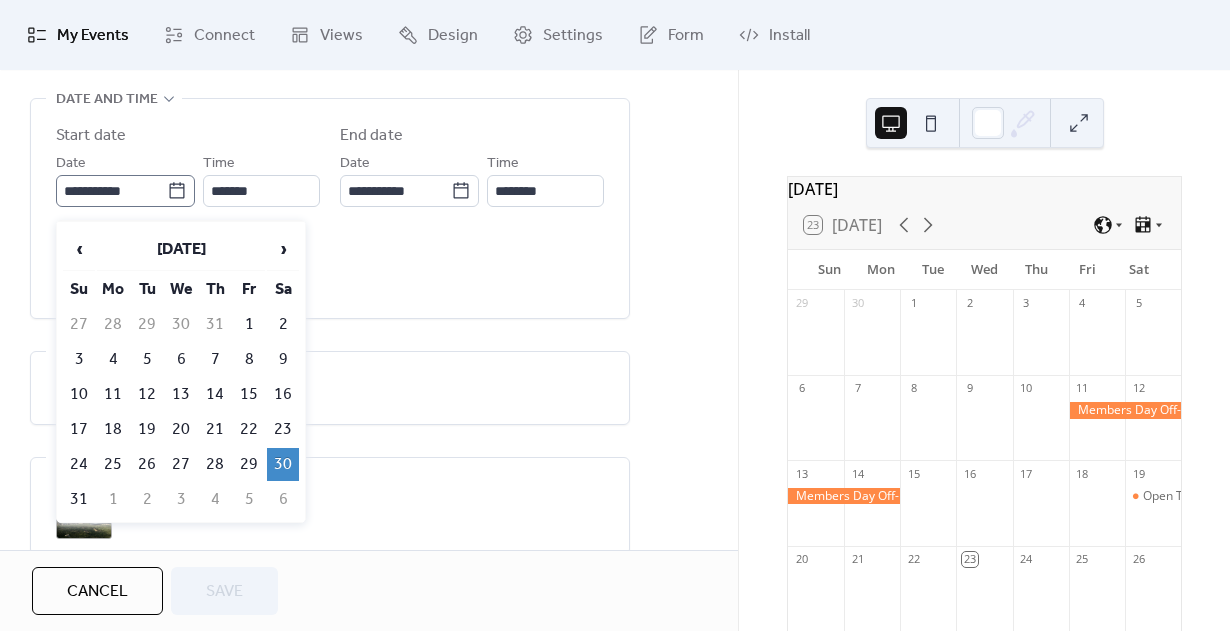 click on "**********" at bounding box center [111, 191] 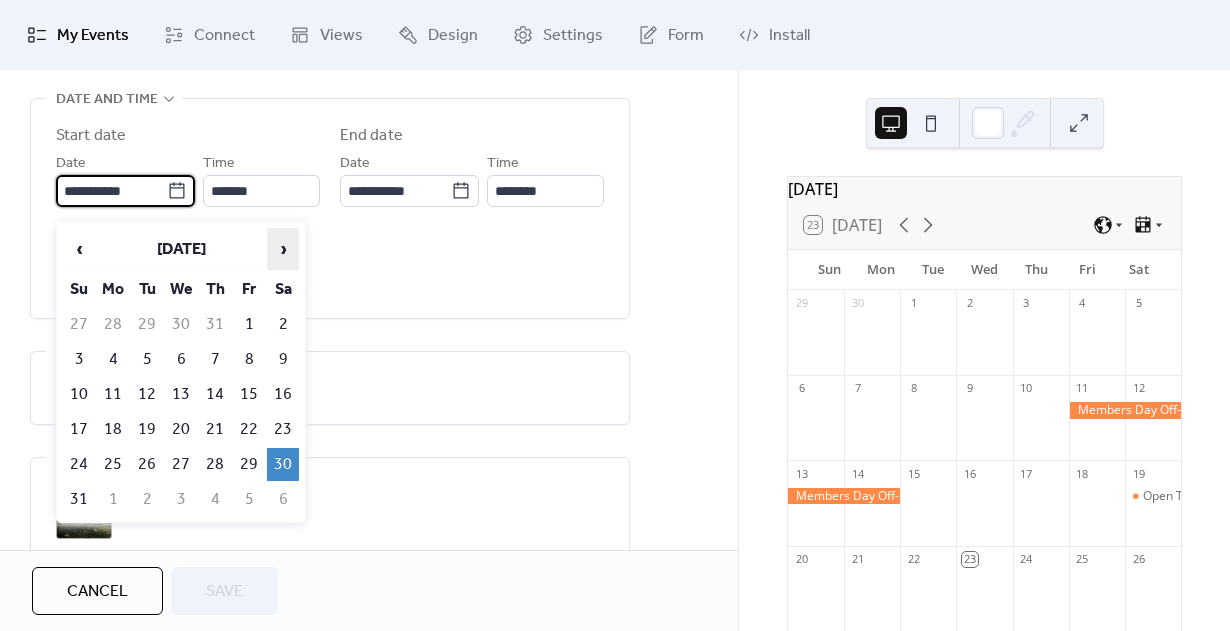 click on "›" at bounding box center [283, 249] 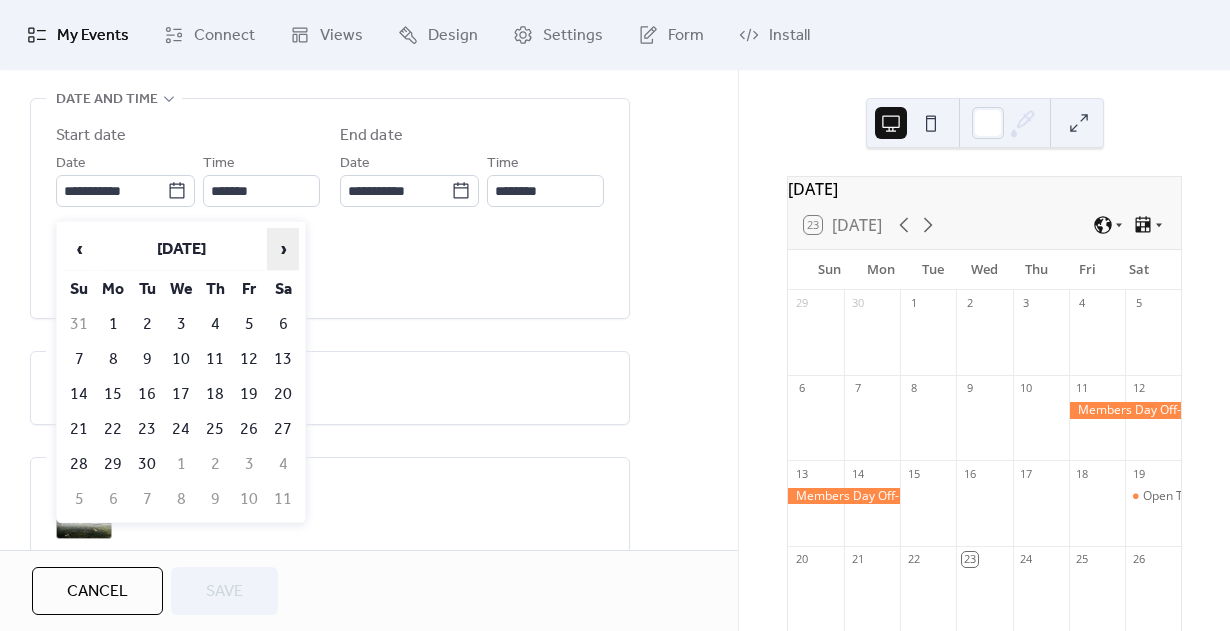 click on "›" at bounding box center (283, 249) 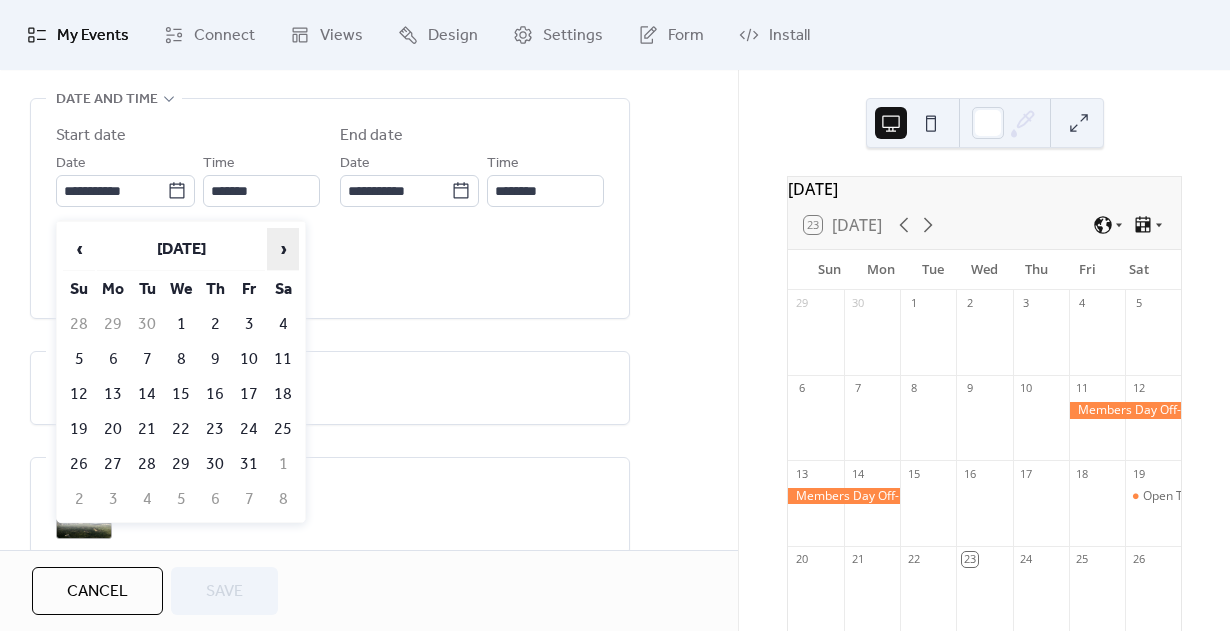 click on "›" at bounding box center (283, 249) 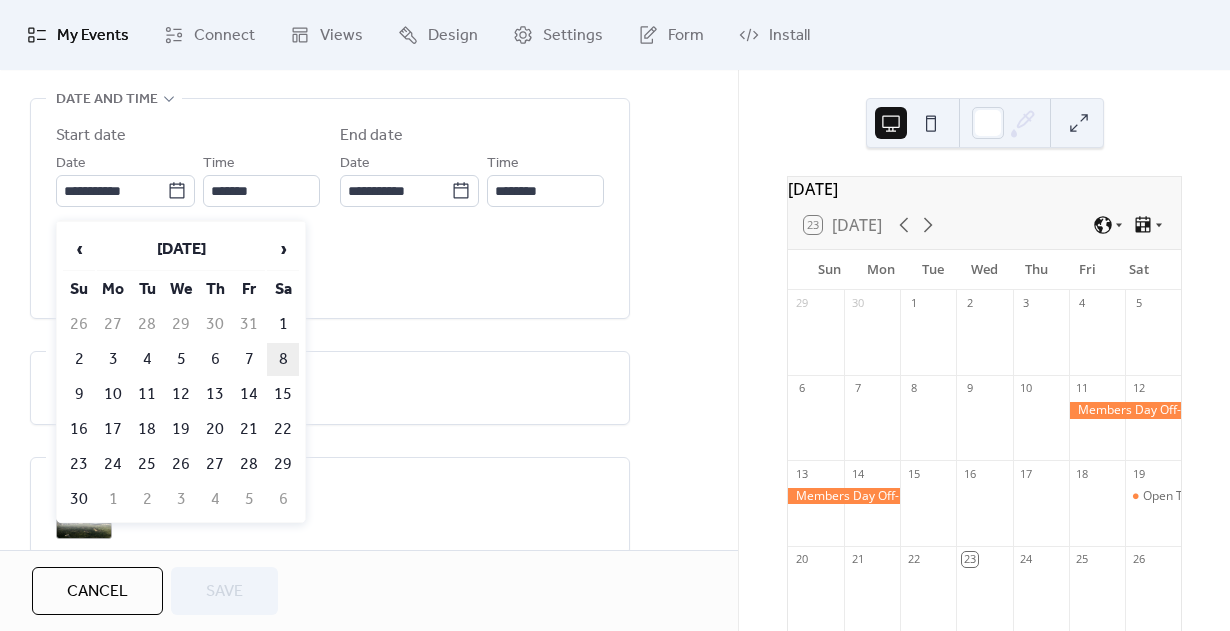 click on "8" at bounding box center [283, 359] 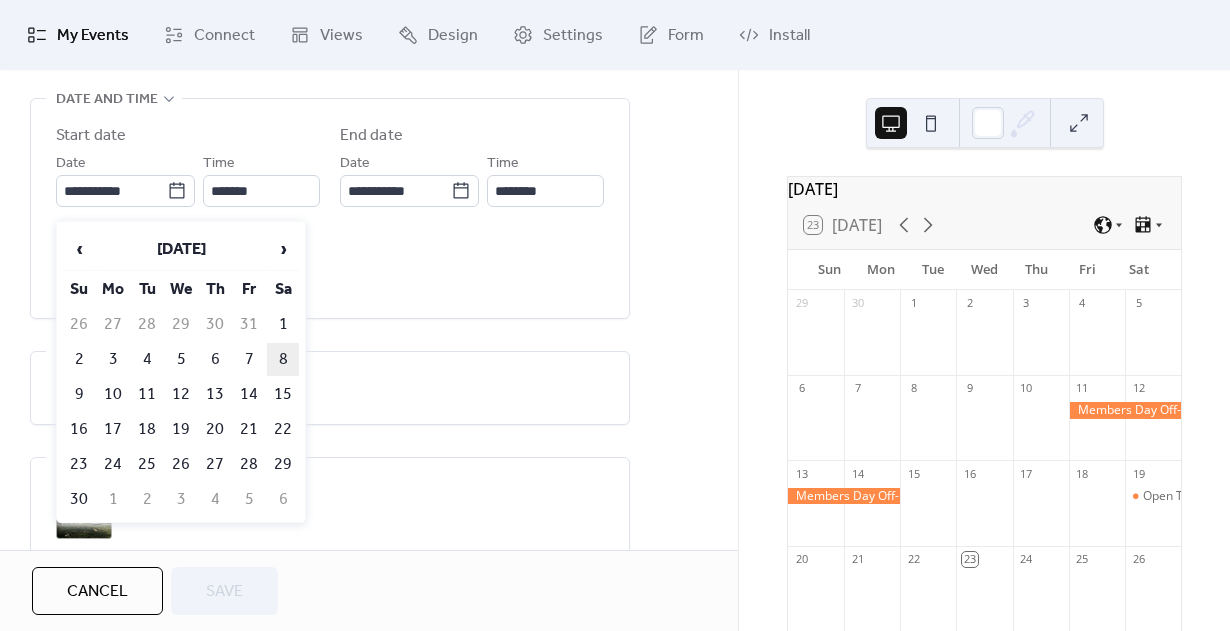 type on "**********" 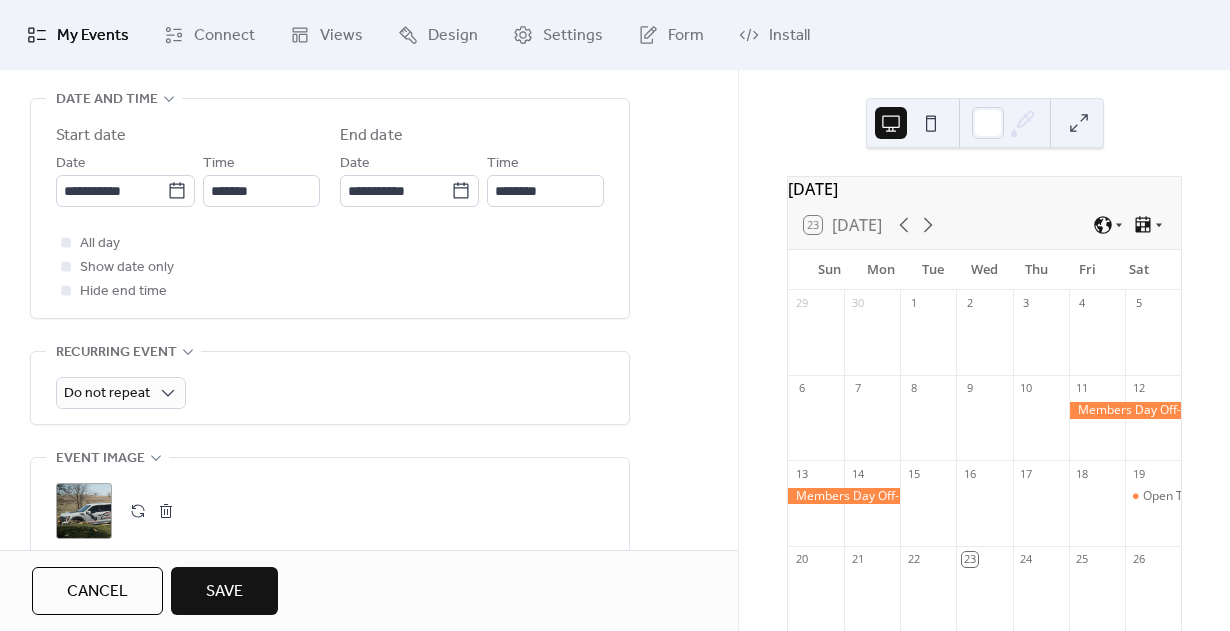 click on "Save" at bounding box center (224, 592) 